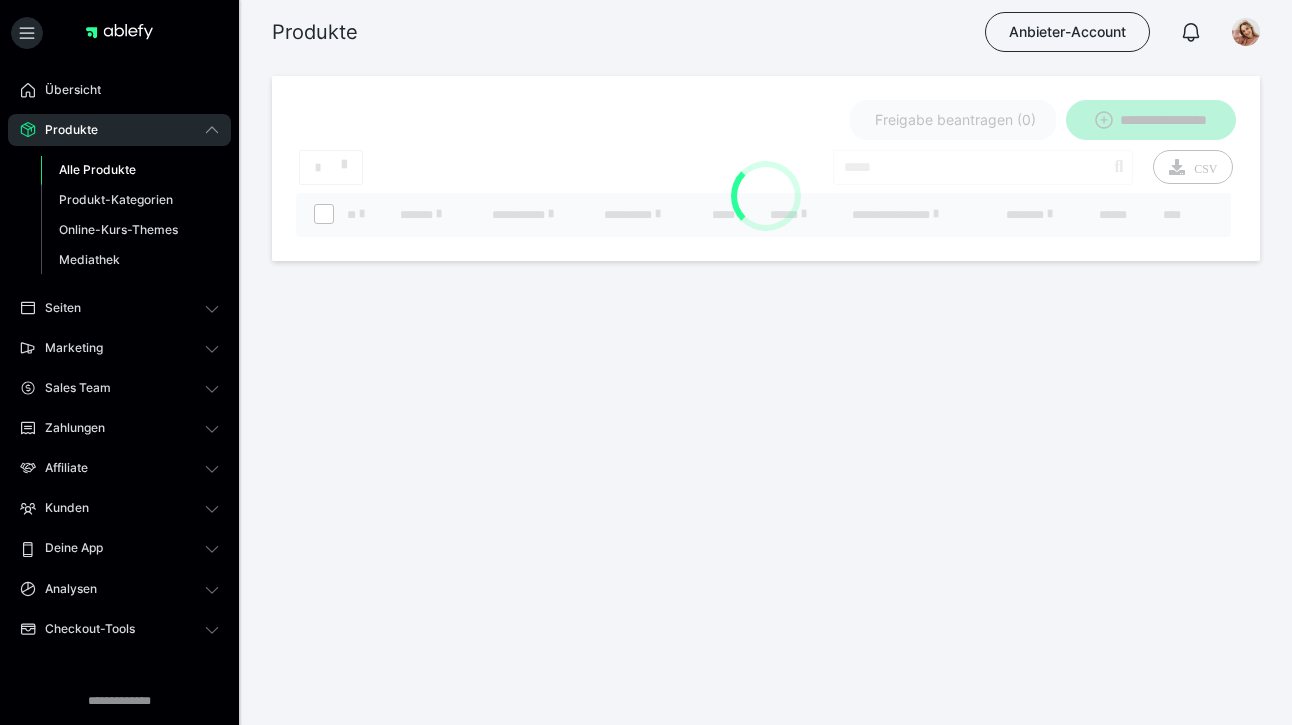 scroll, scrollTop: 0, scrollLeft: 0, axis: both 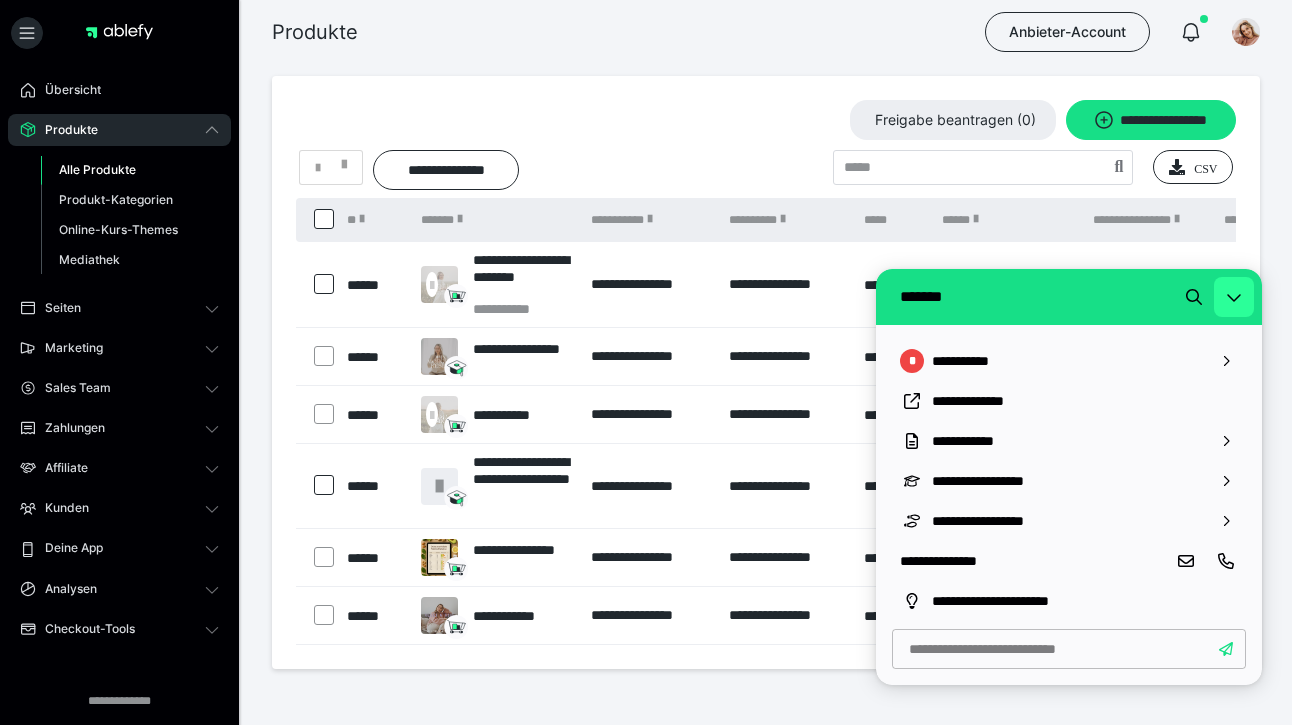 click at bounding box center (1234, 297) 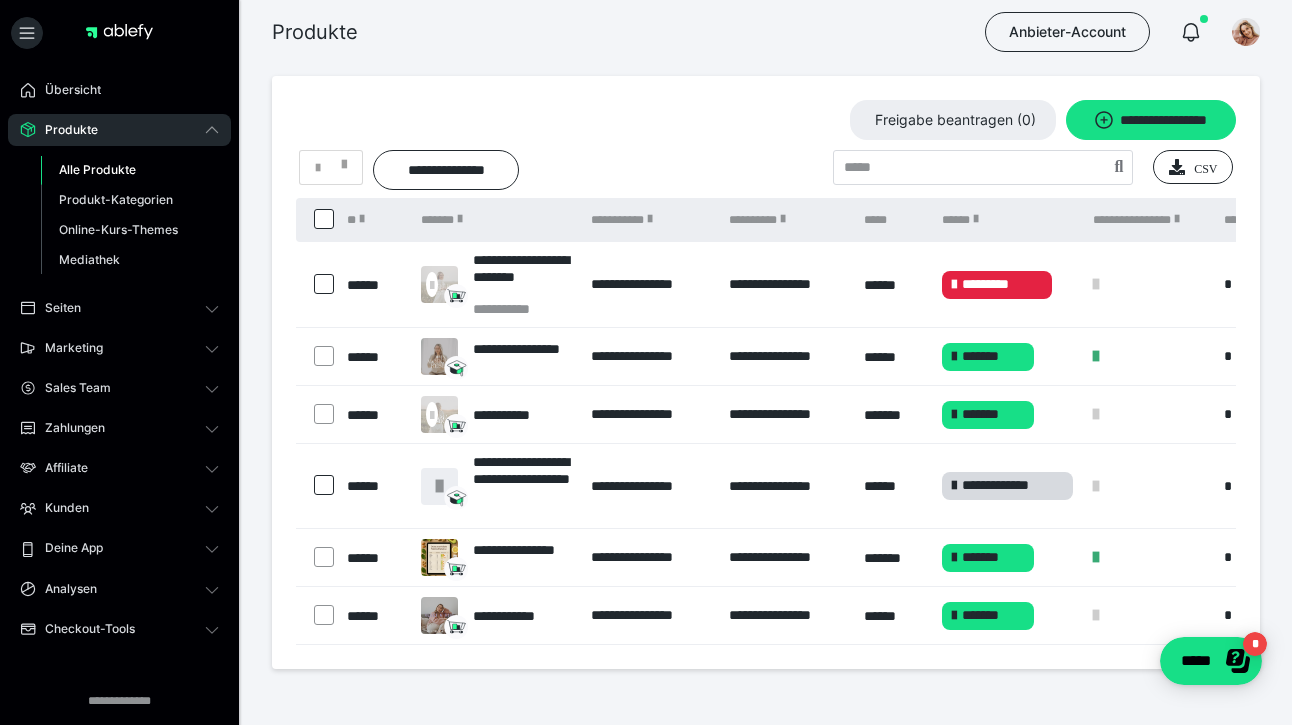 scroll, scrollTop: 0, scrollLeft: 0, axis: both 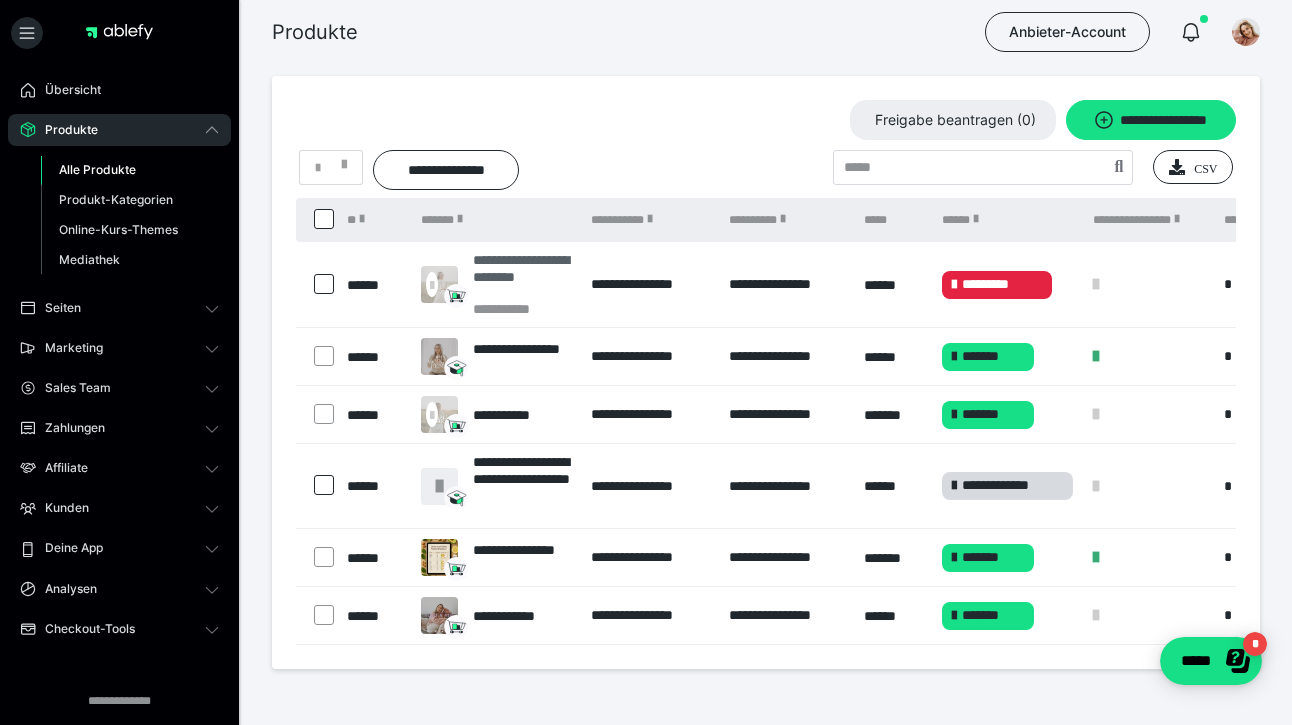 click on "**********" at bounding box center [522, 276] 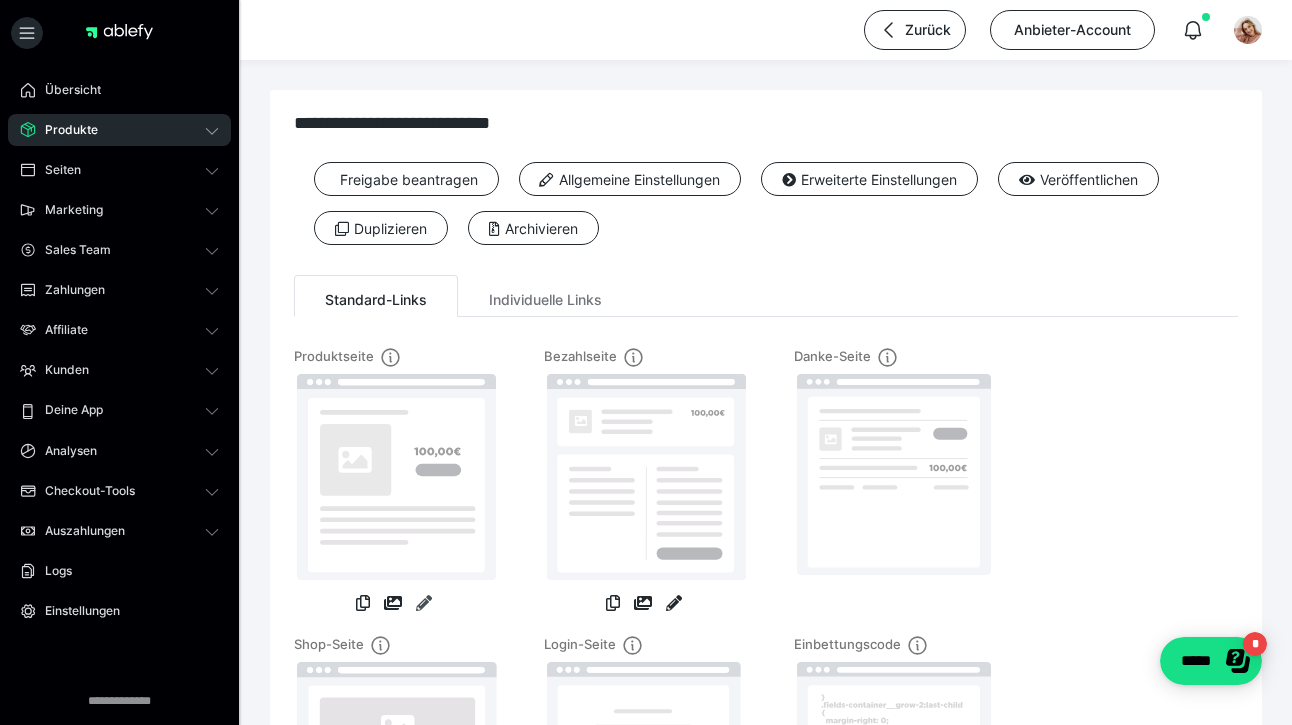 click at bounding box center [424, 603] 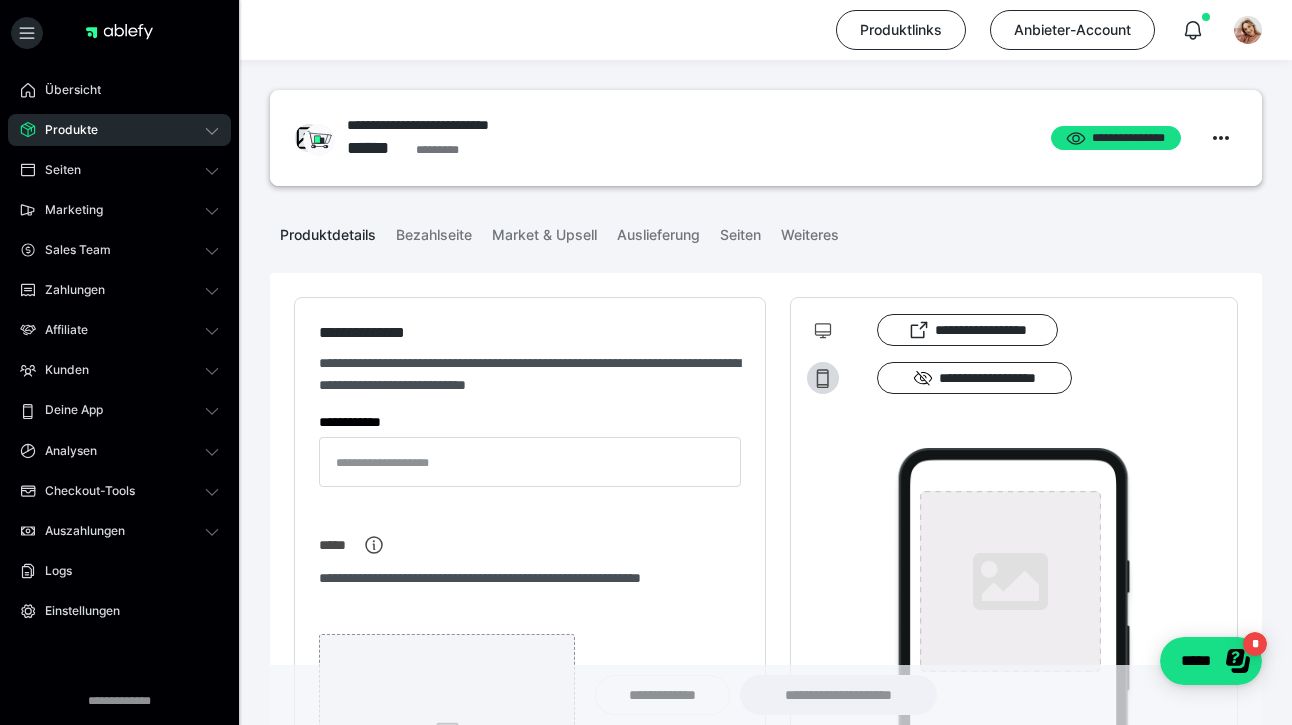 type on "**********" 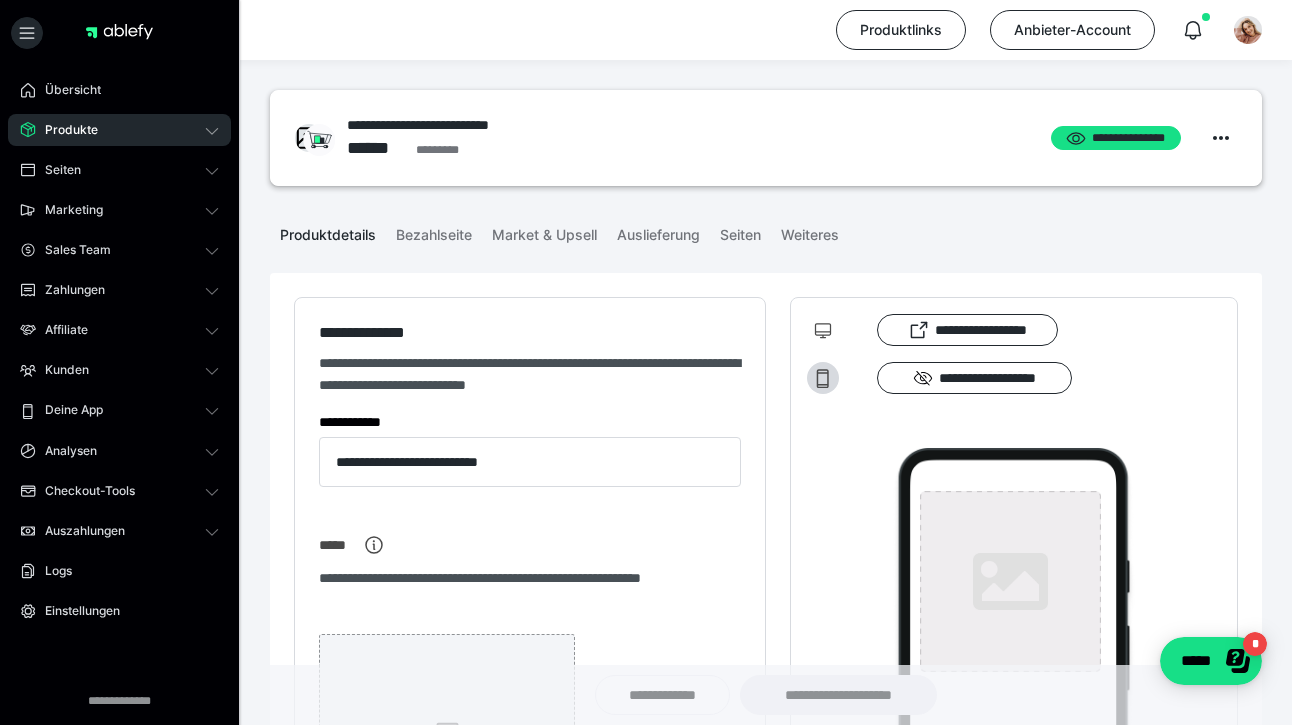 type on "**********" 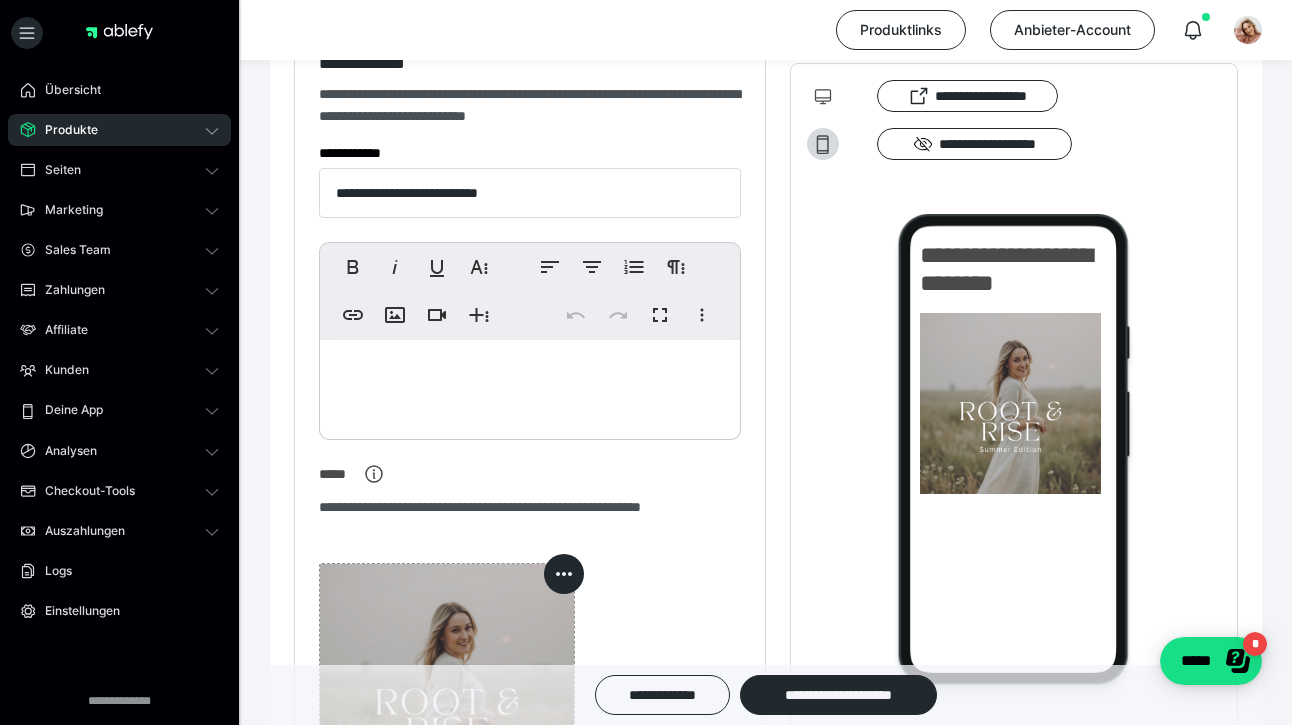 scroll, scrollTop: 265, scrollLeft: 0, axis: vertical 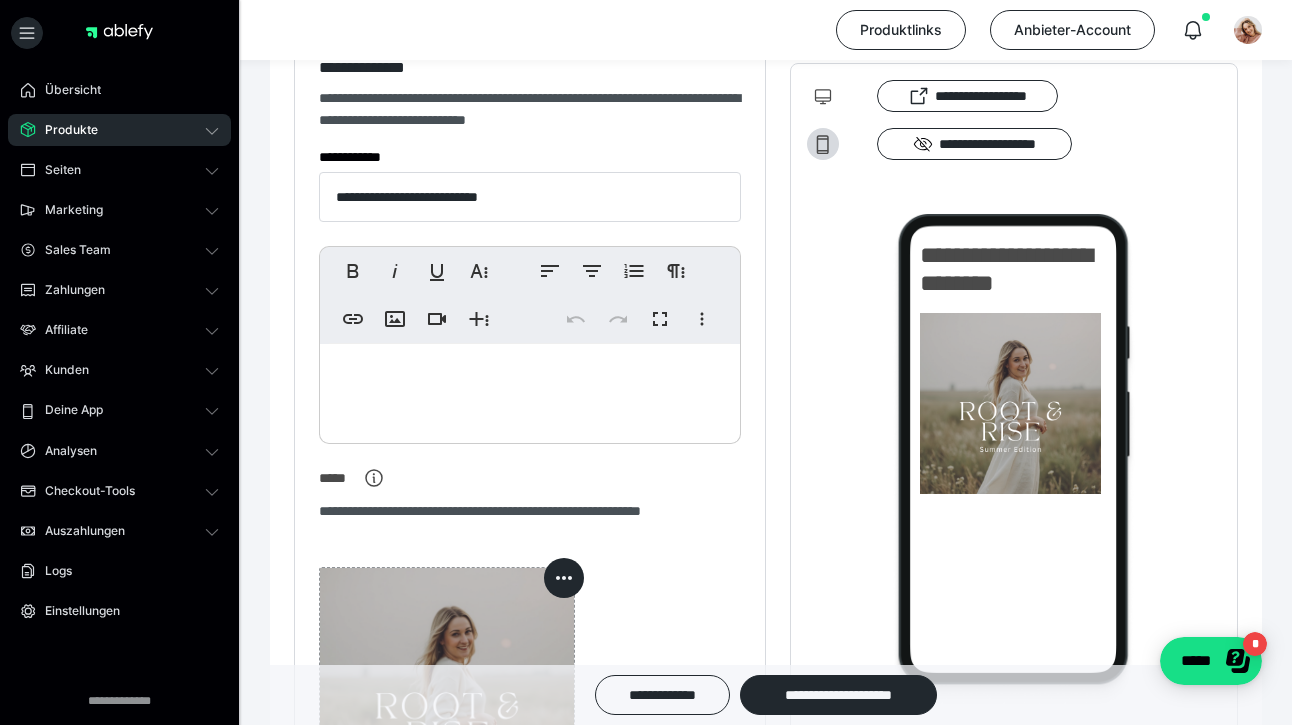 click at bounding box center (530, 389) 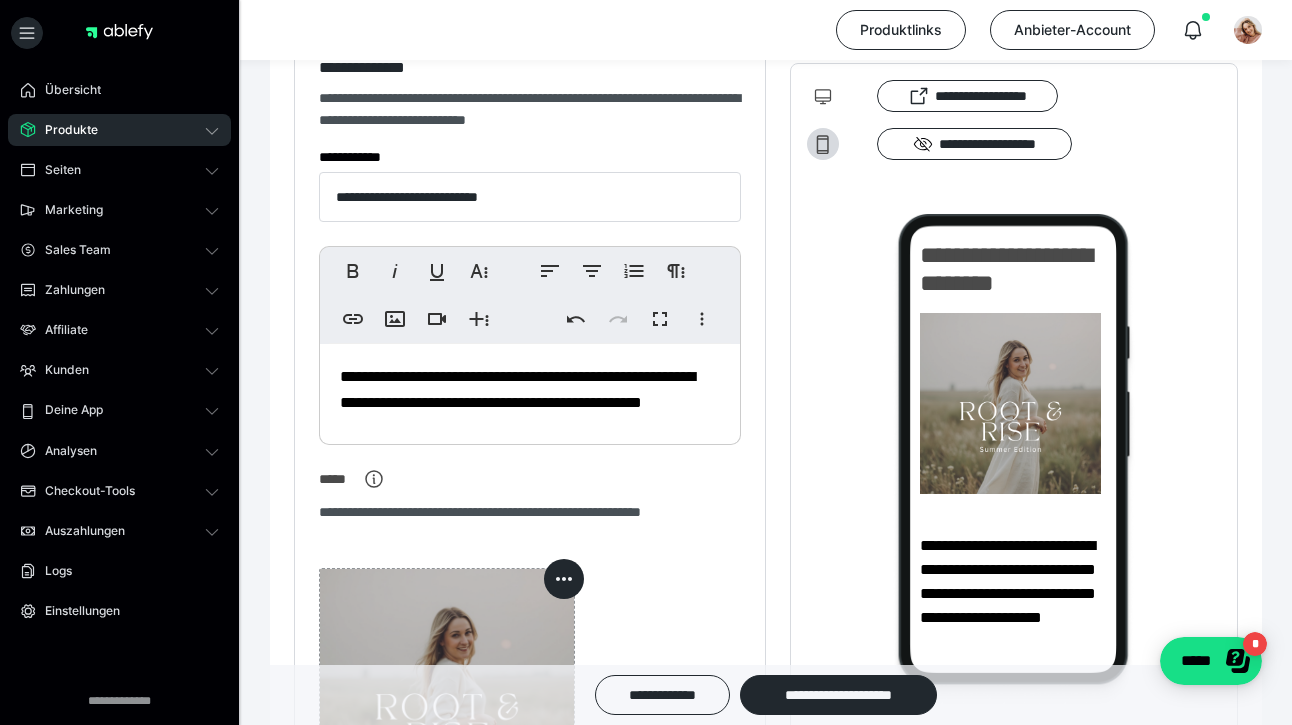 click on "**********" at bounding box center [517, 389] 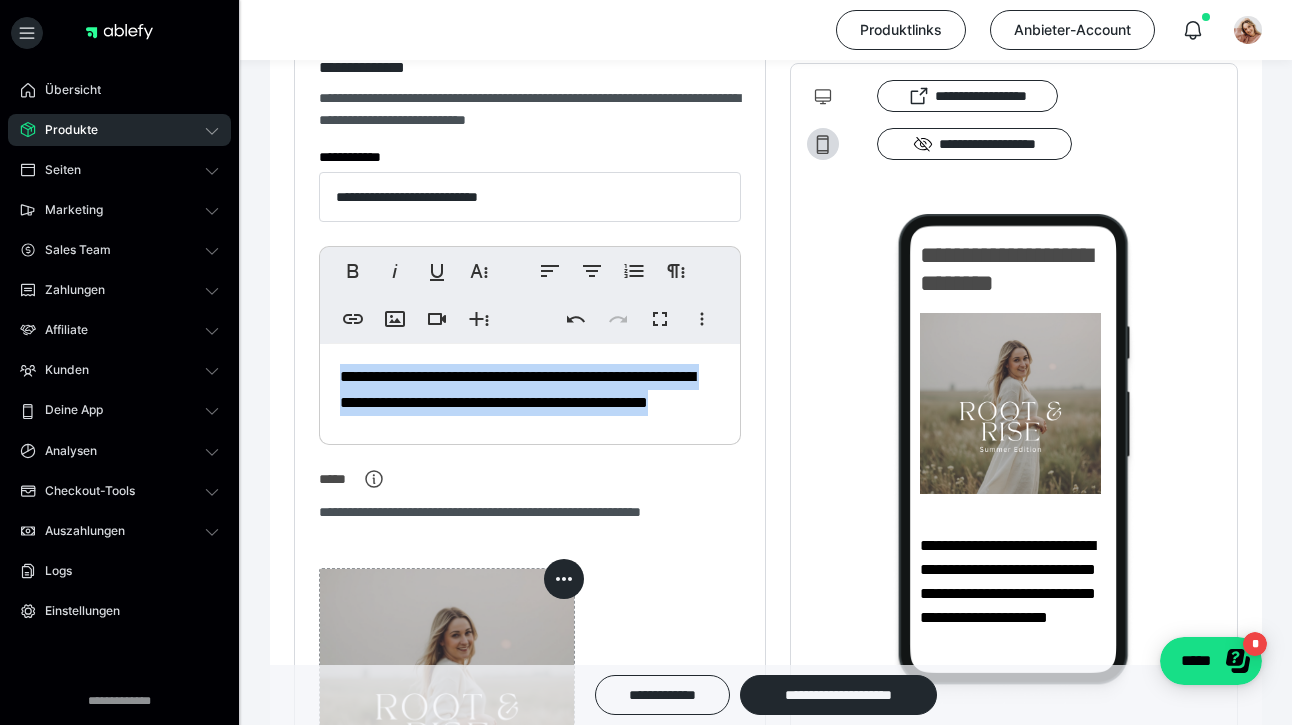 drag, startPoint x: 409, startPoint y: 436, endPoint x: 326, endPoint y: 363, distance: 110.535065 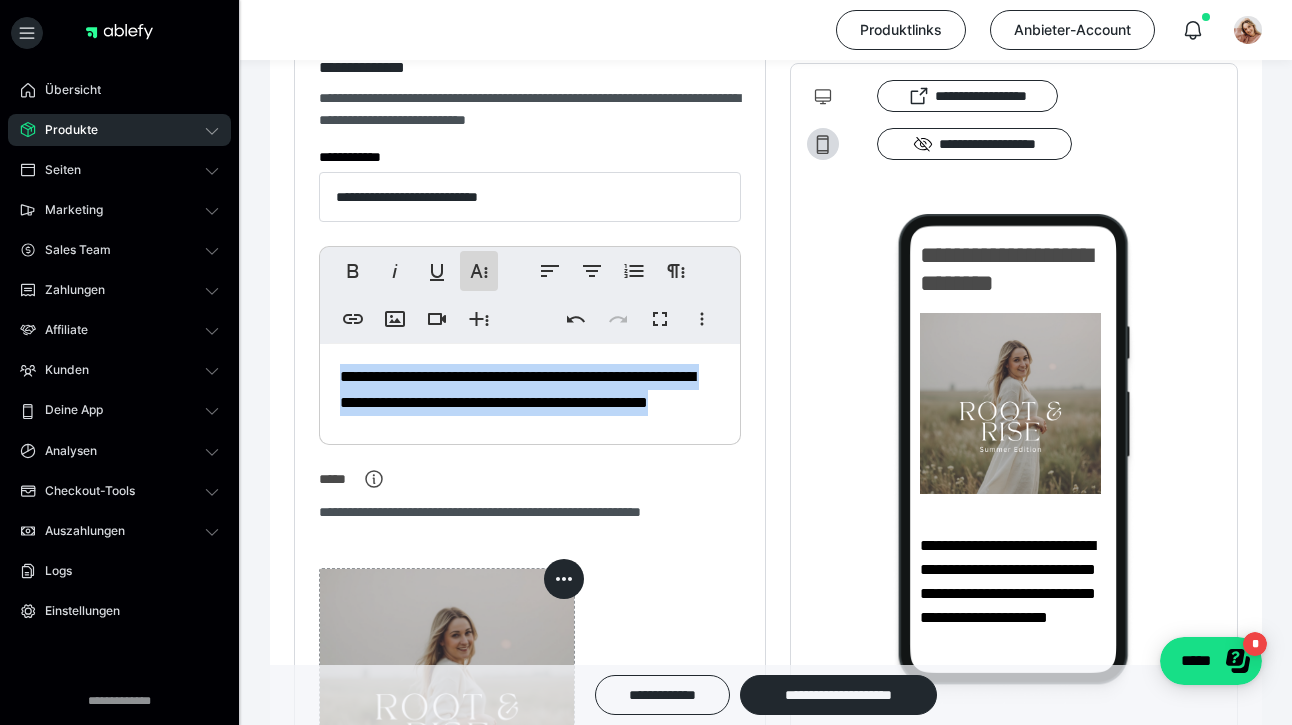 click on "**********" at bounding box center [479, 271] 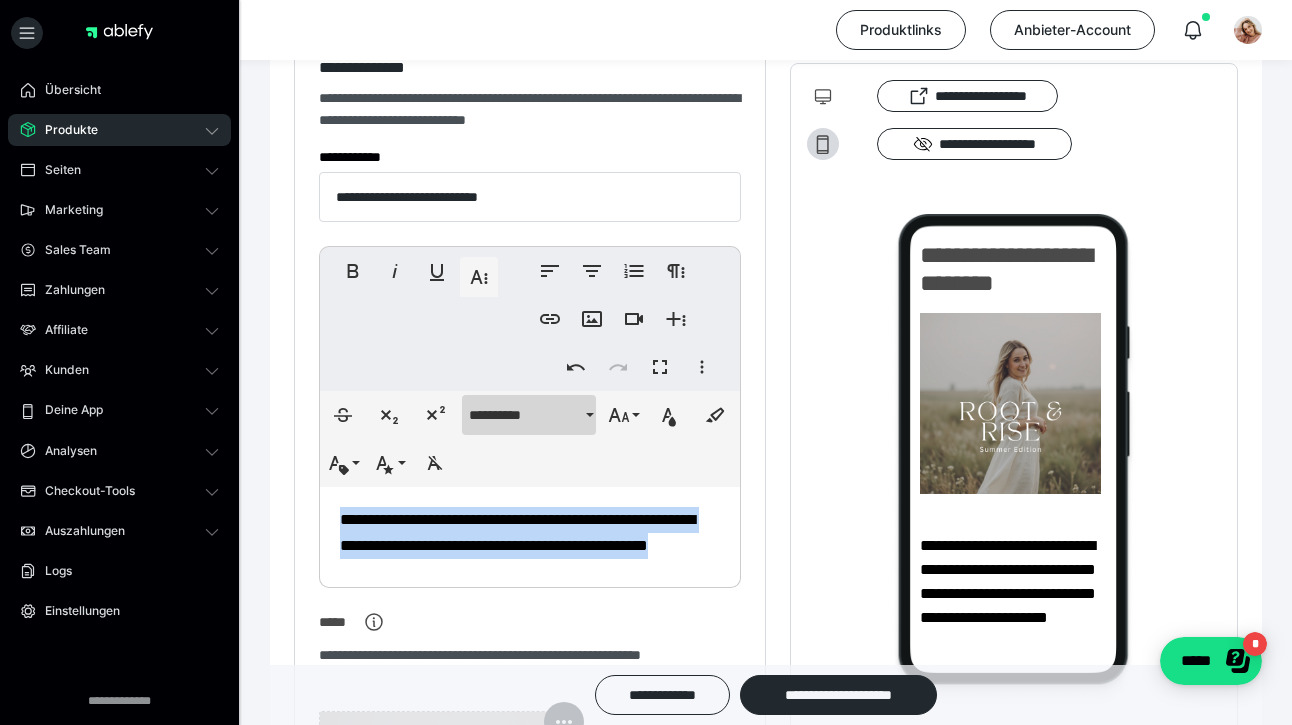 click on "**********" at bounding box center [525, 415] 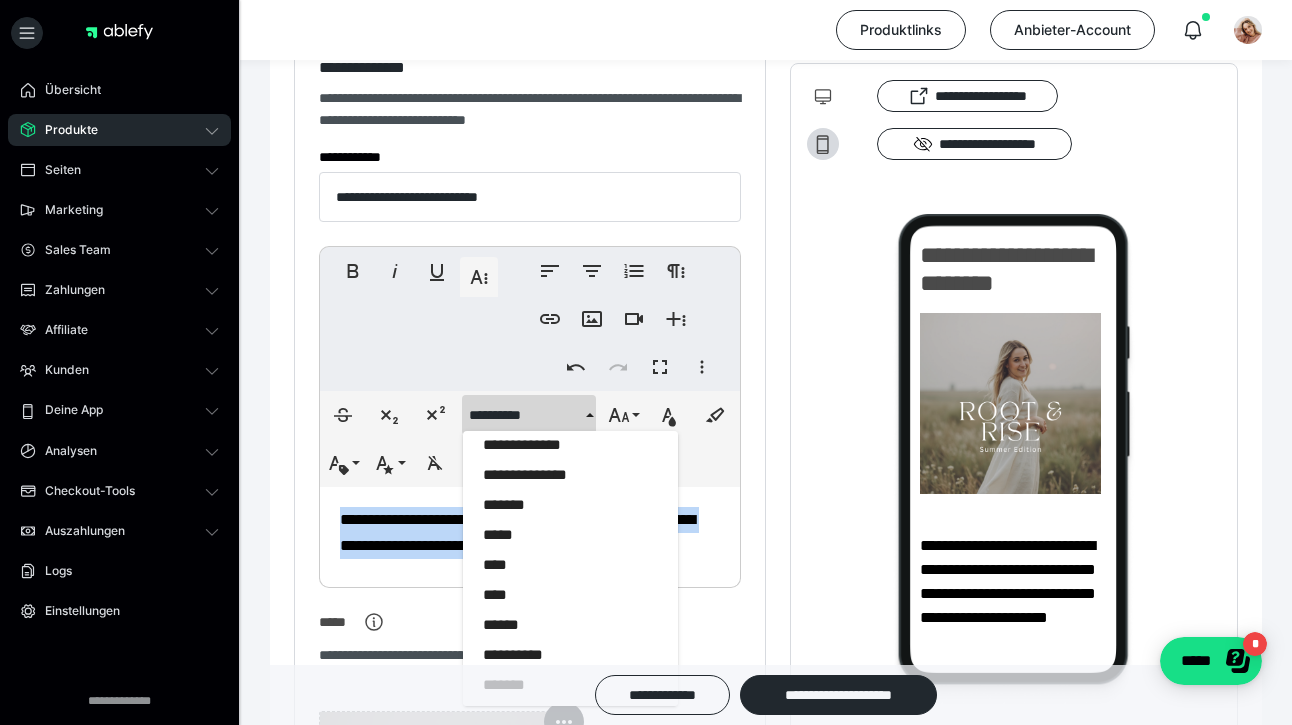 scroll, scrollTop: 515, scrollLeft: 0, axis: vertical 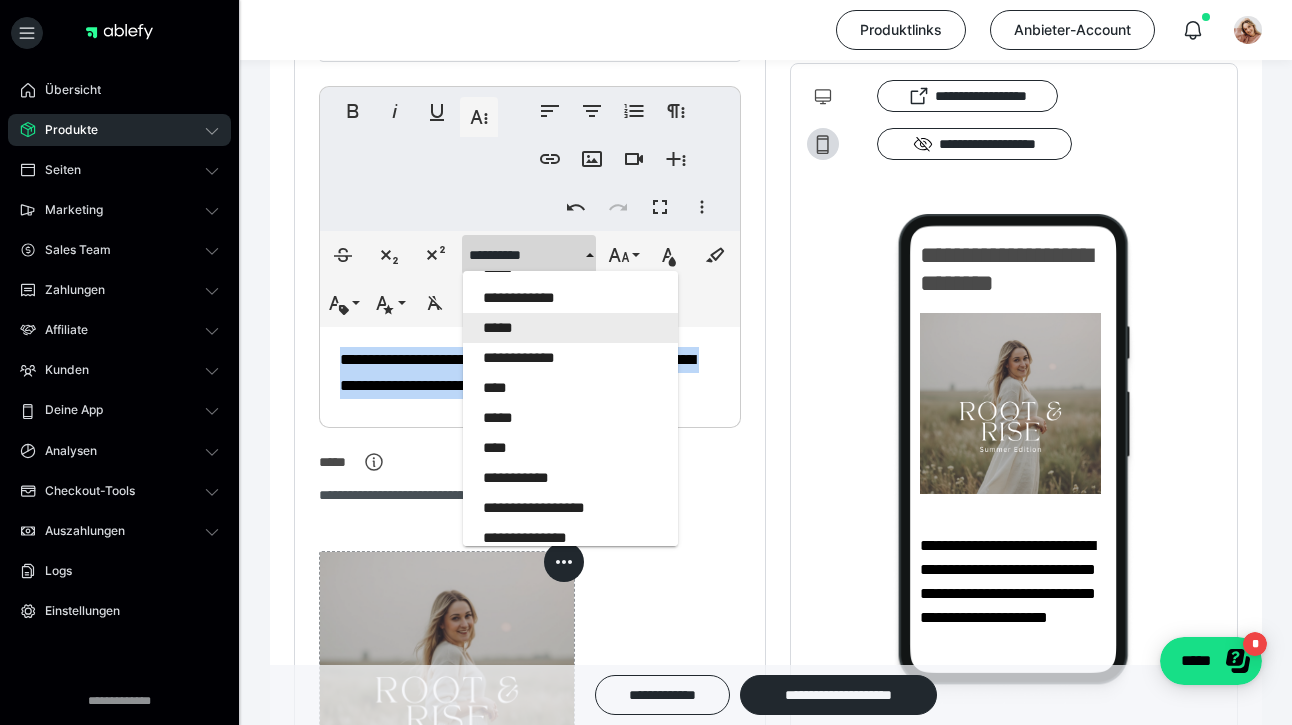 click on "*****" at bounding box center [570, 328] 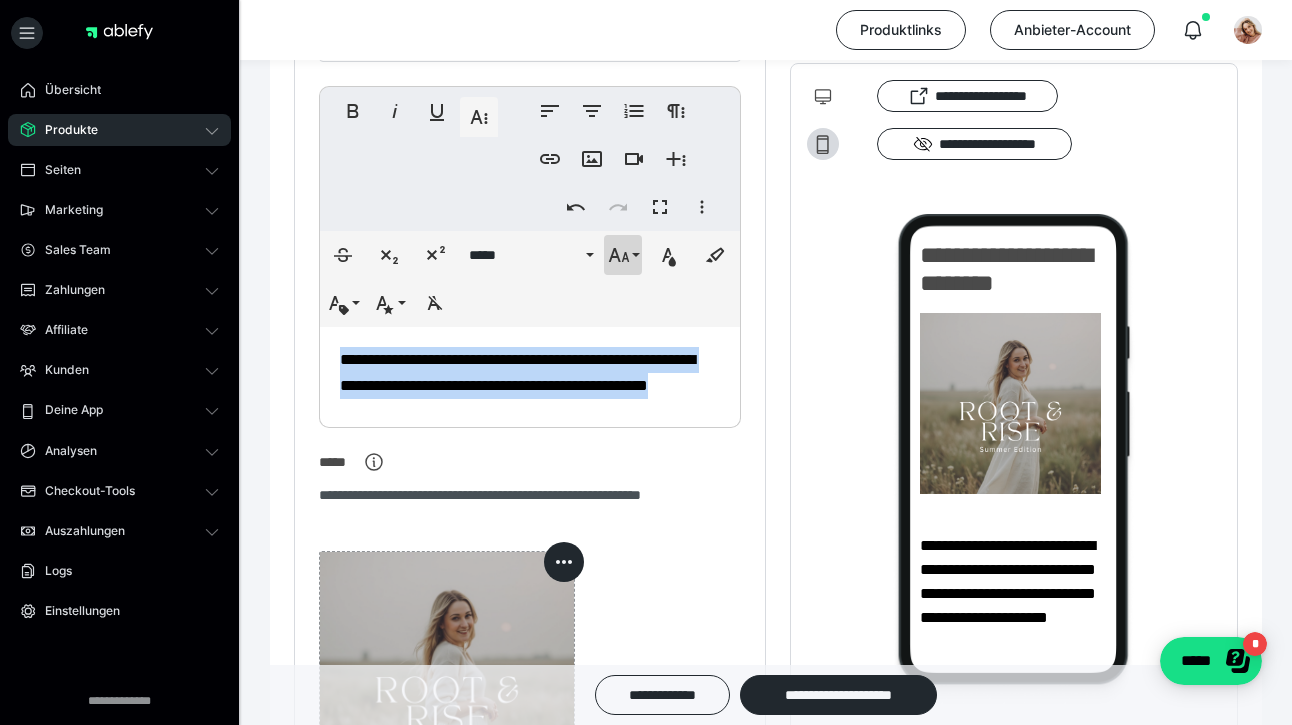 click on "**********" at bounding box center (623, 255) 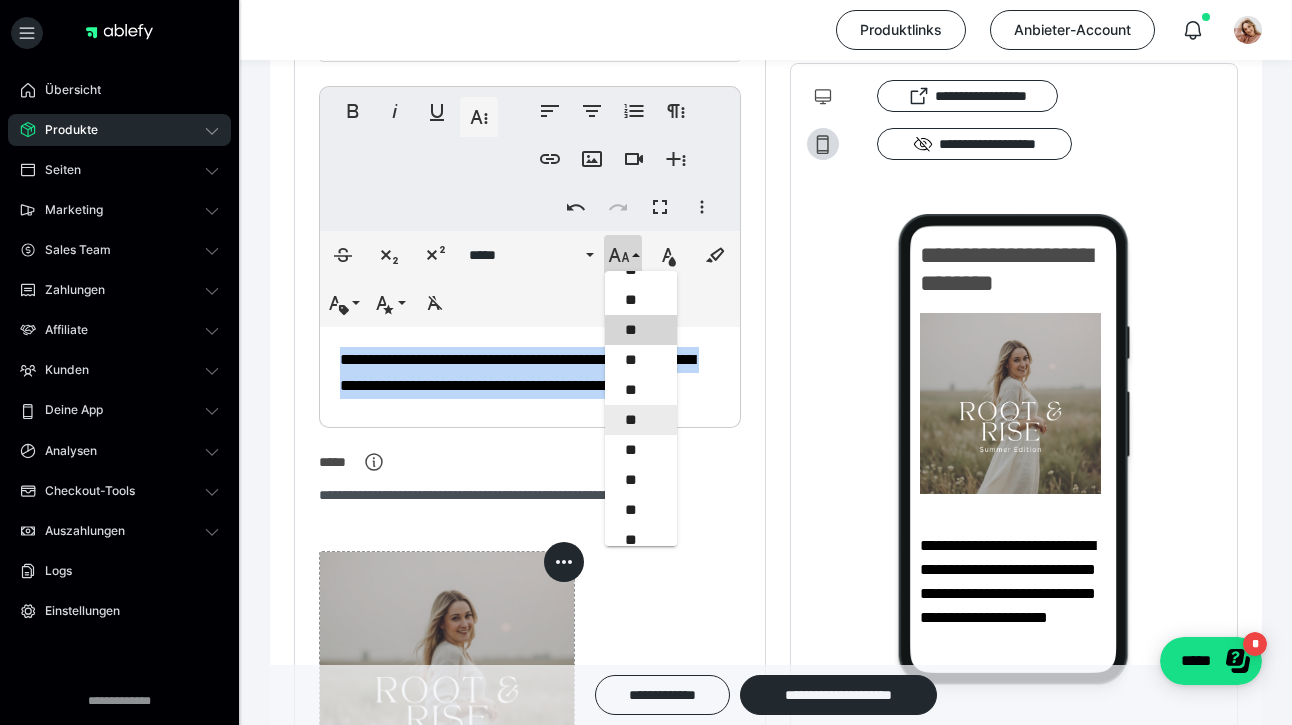 scroll, scrollTop: 345, scrollLeft: 0, axis: vertical 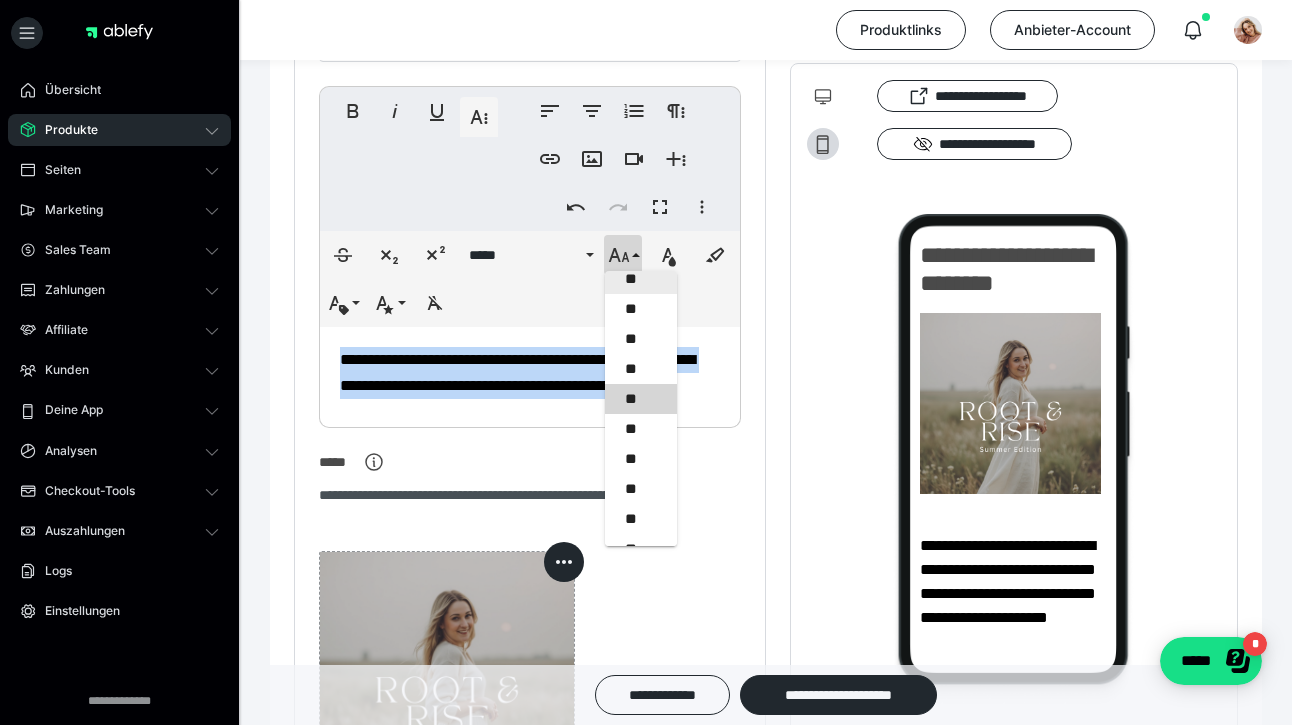 click on "**" at bounding box center (641, 279) 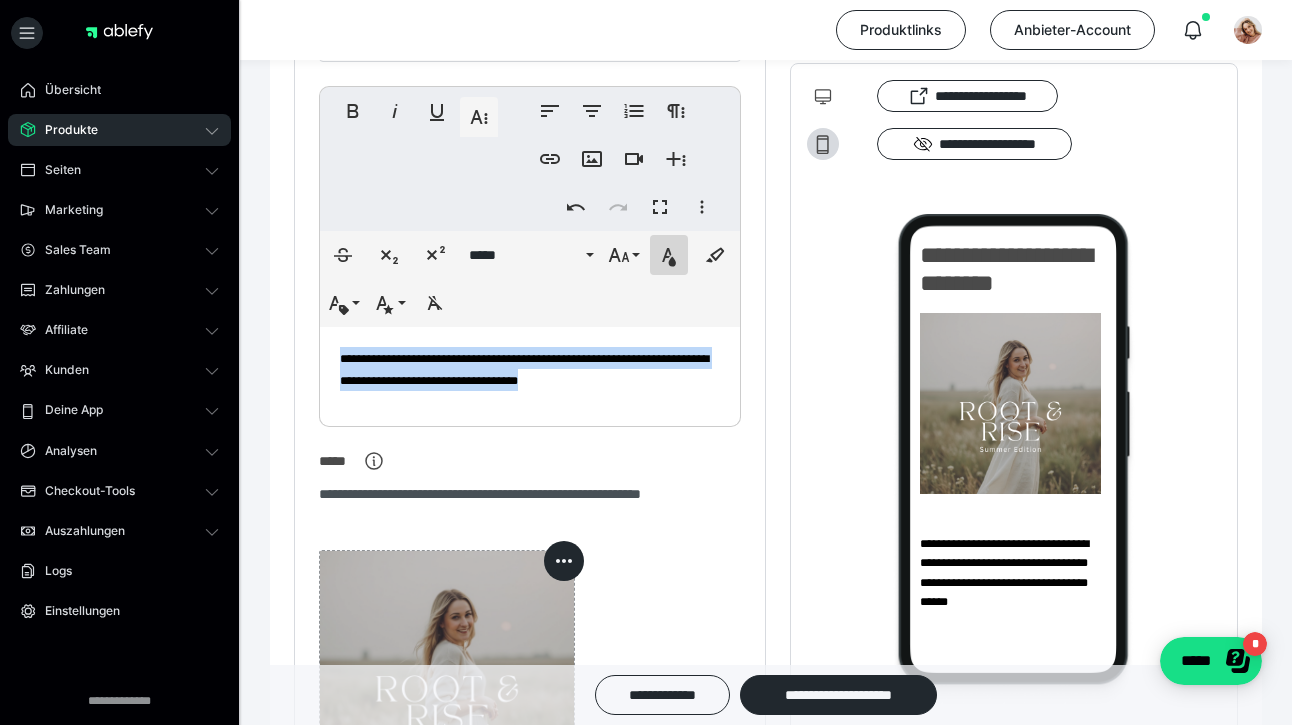 click 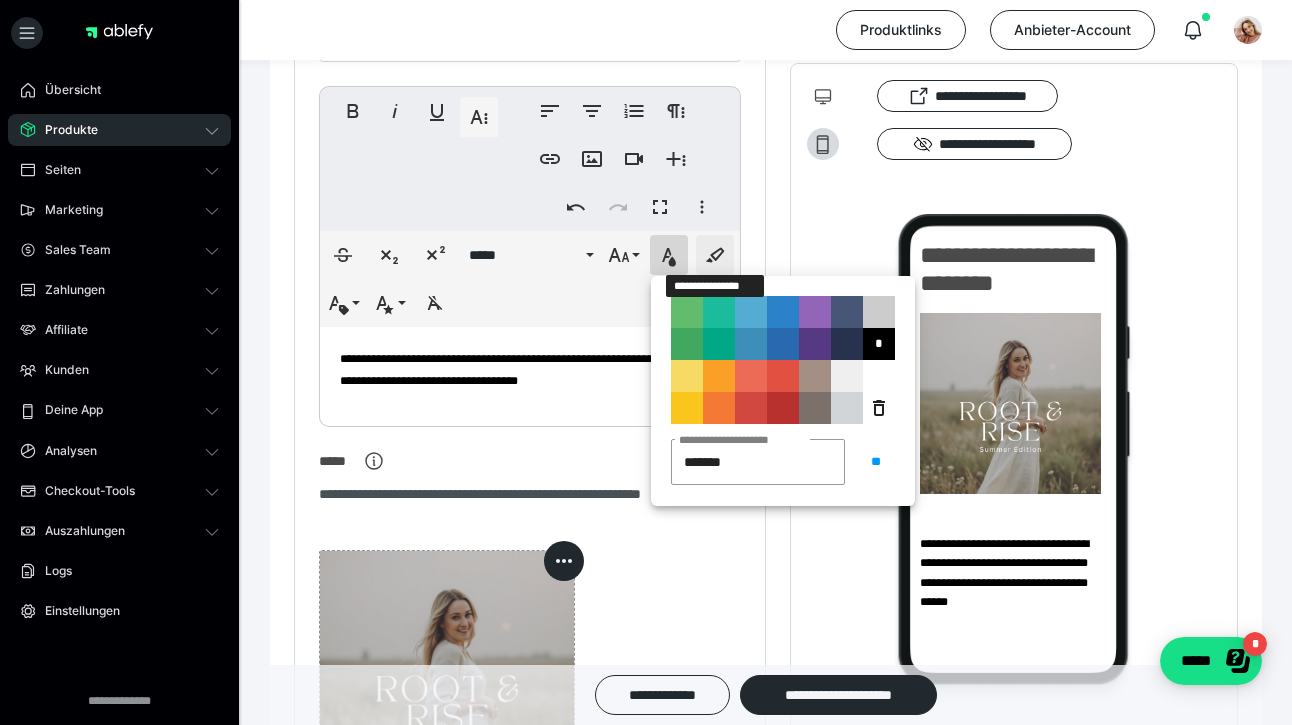 click 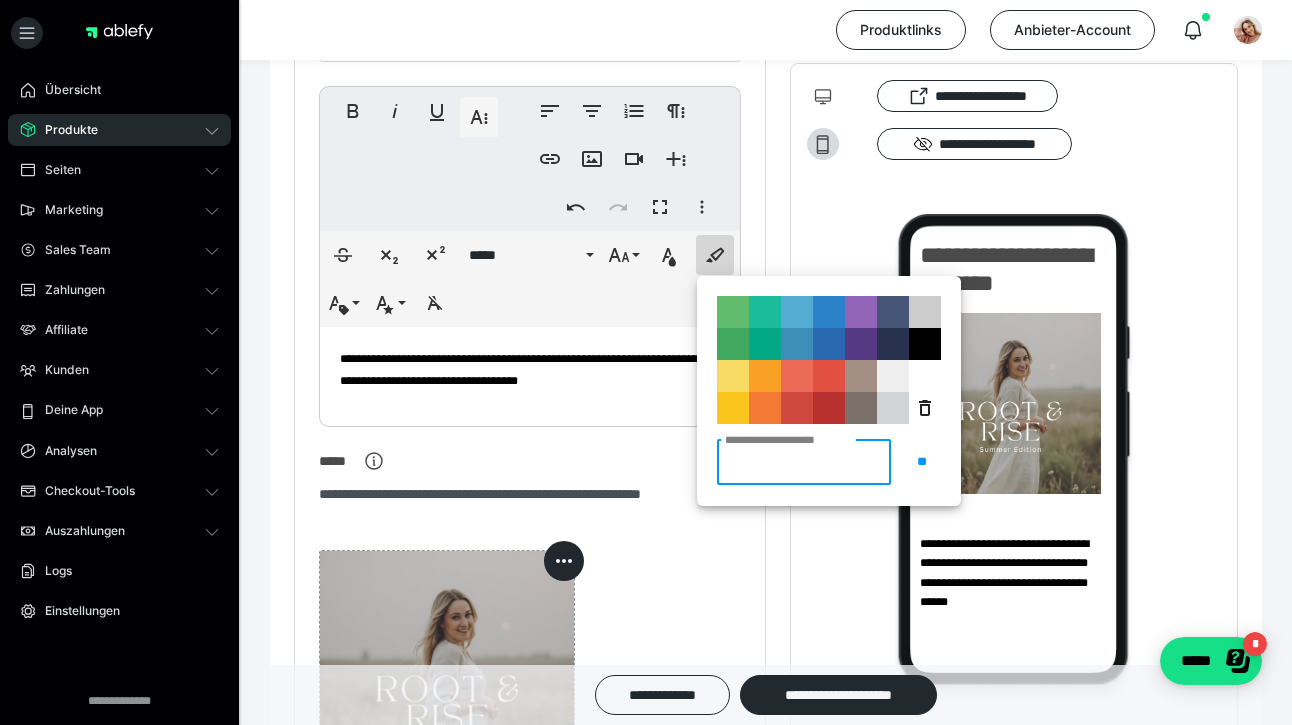 paste on "*******" 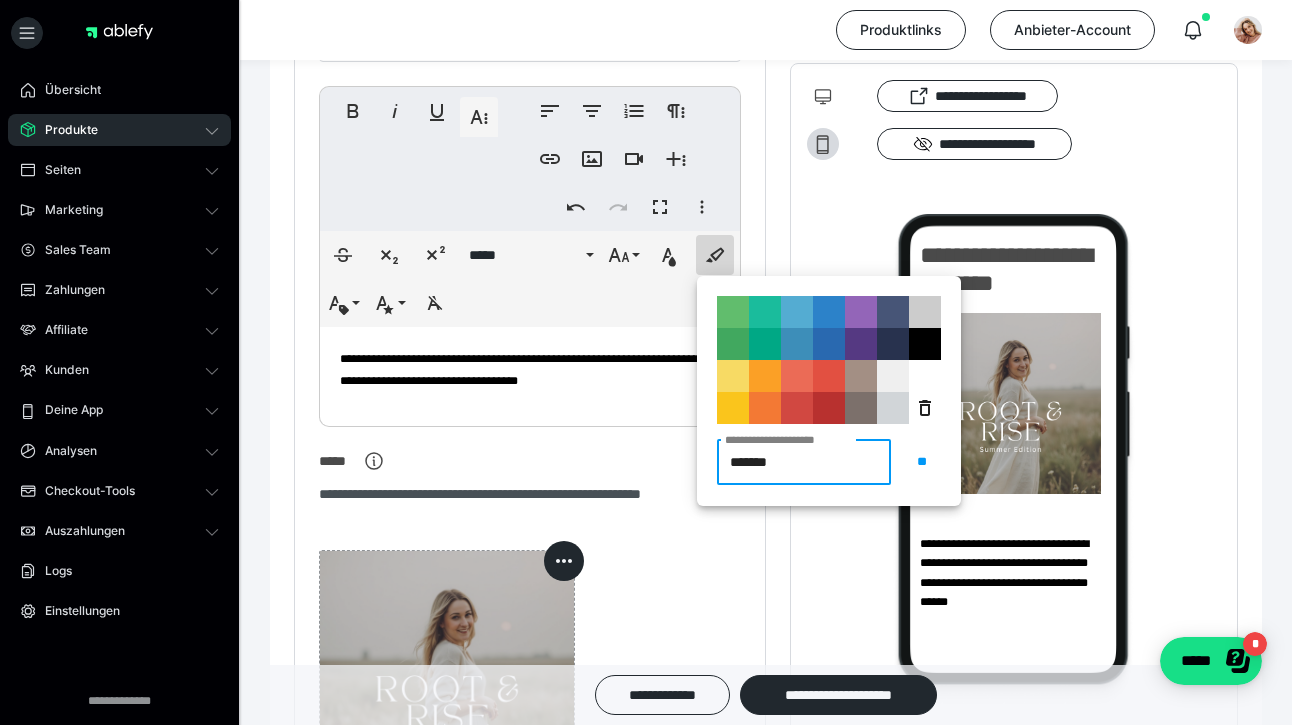 click on "*******" at bounding box center (804, 462) 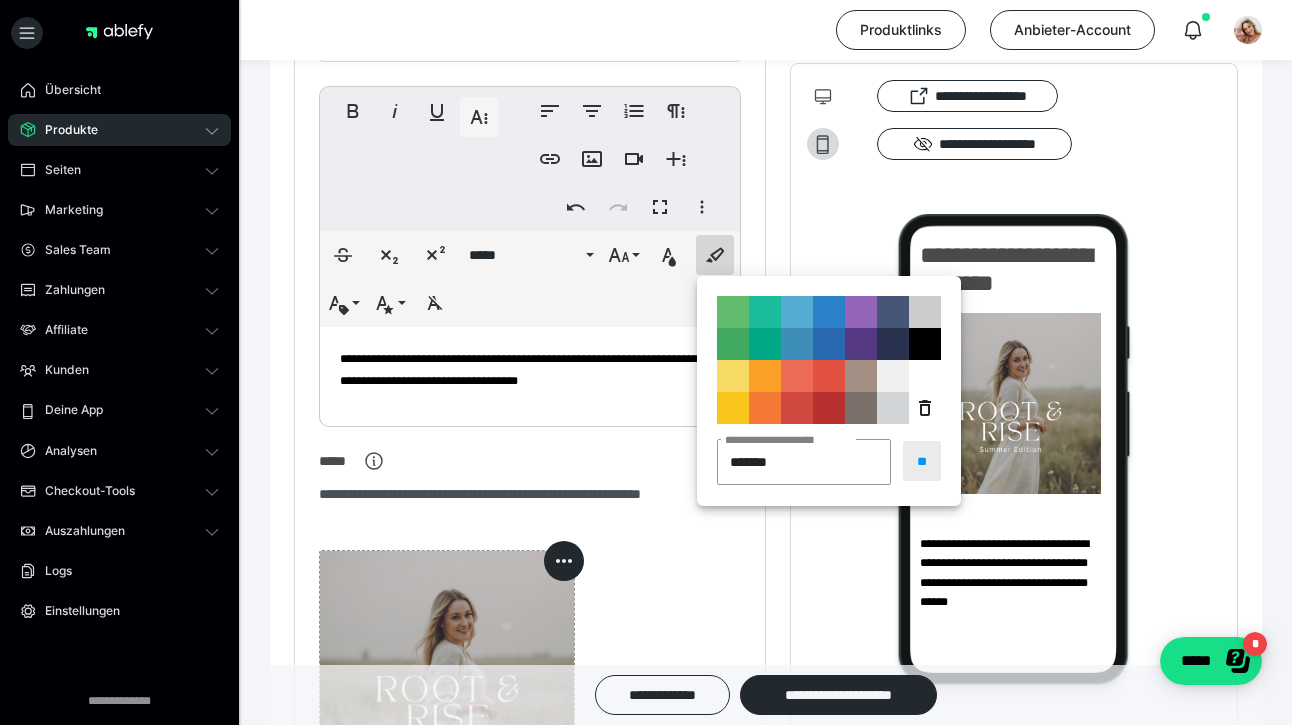 click on "**" at bounding box center [922, 461] 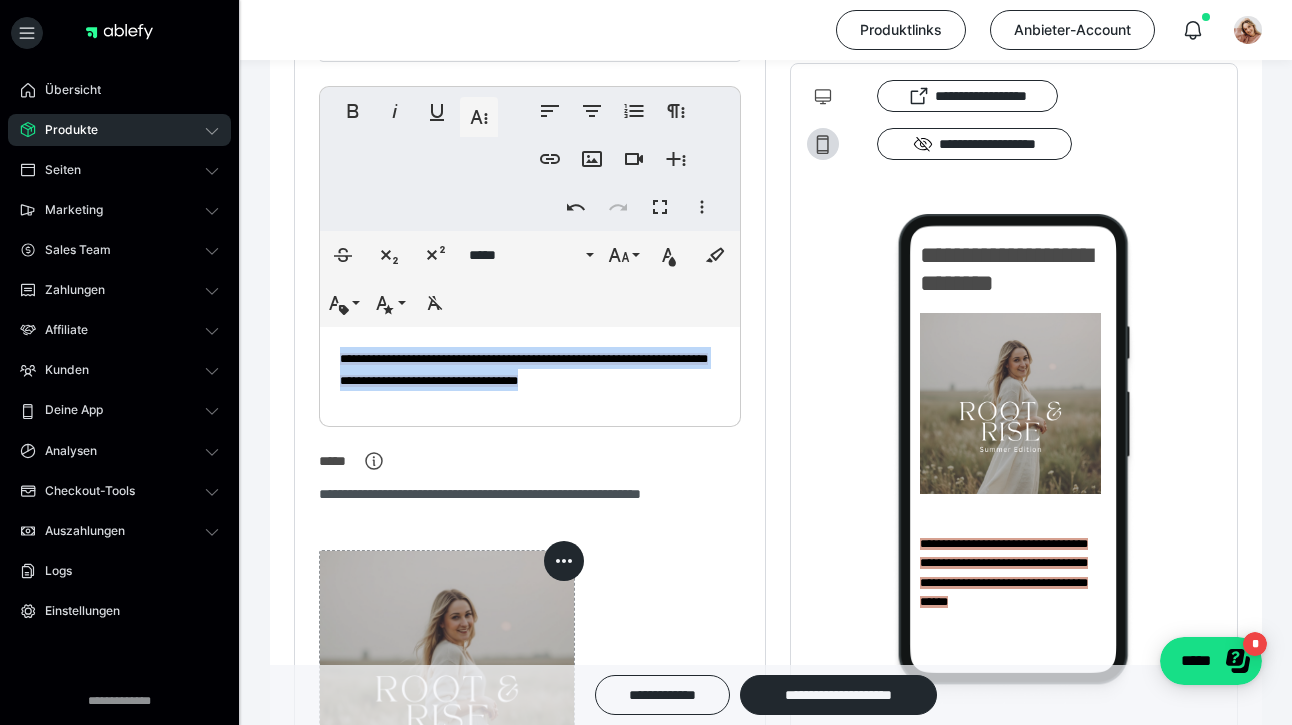 click on "**********" at bounding box center [530, 372] 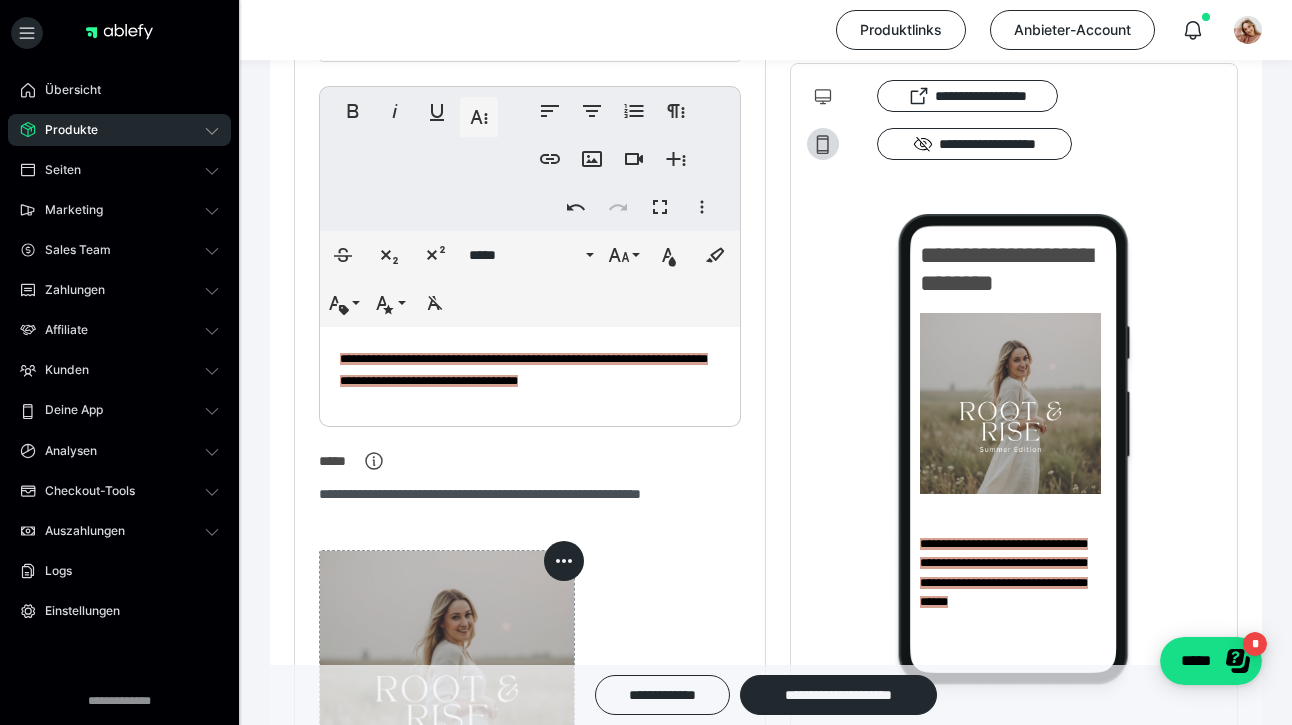 click on "**********" at bounding box center [524, 370] 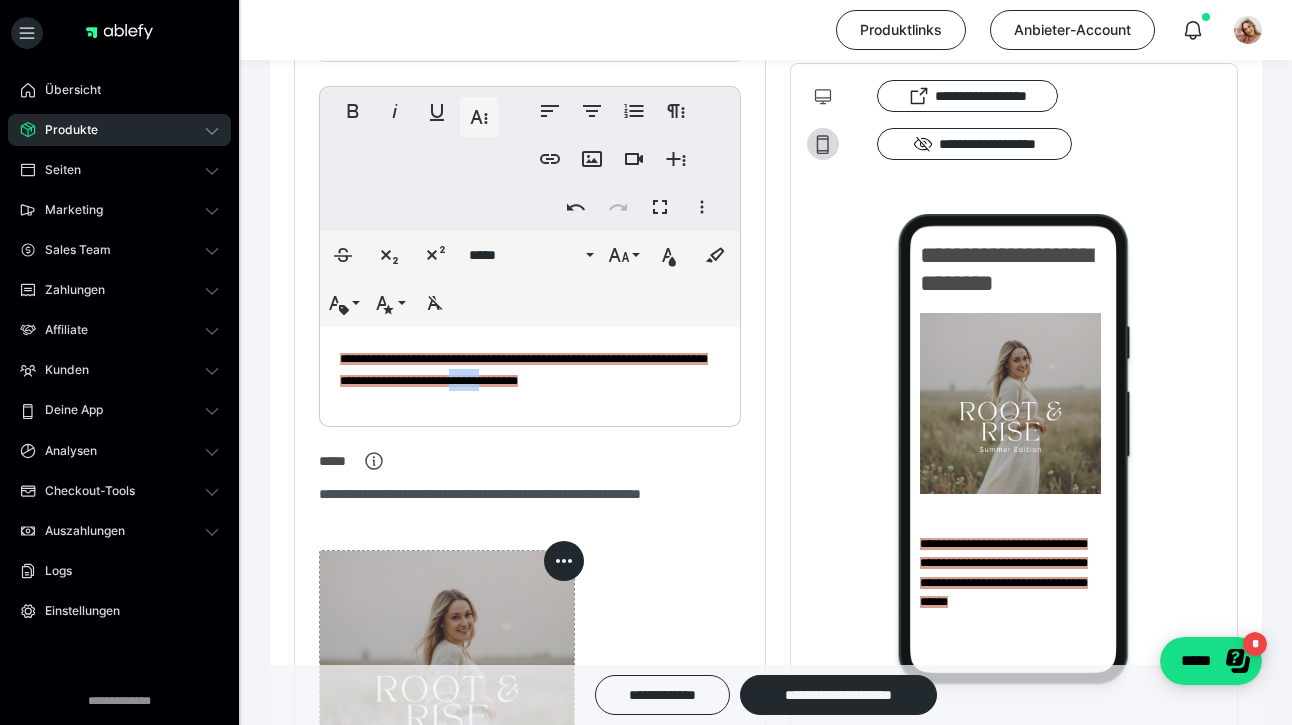 click on "**********" at bounding box center [524, 370] 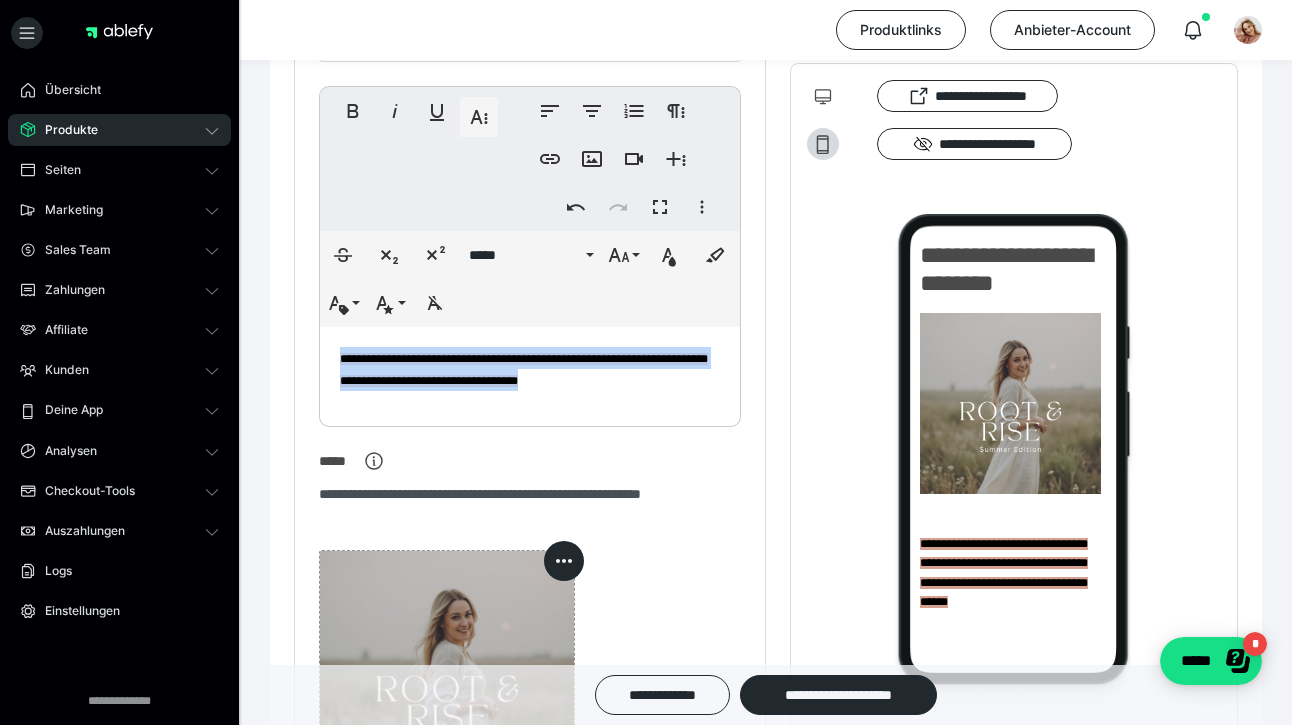 click on "**********" at bounding box center (524, 370) 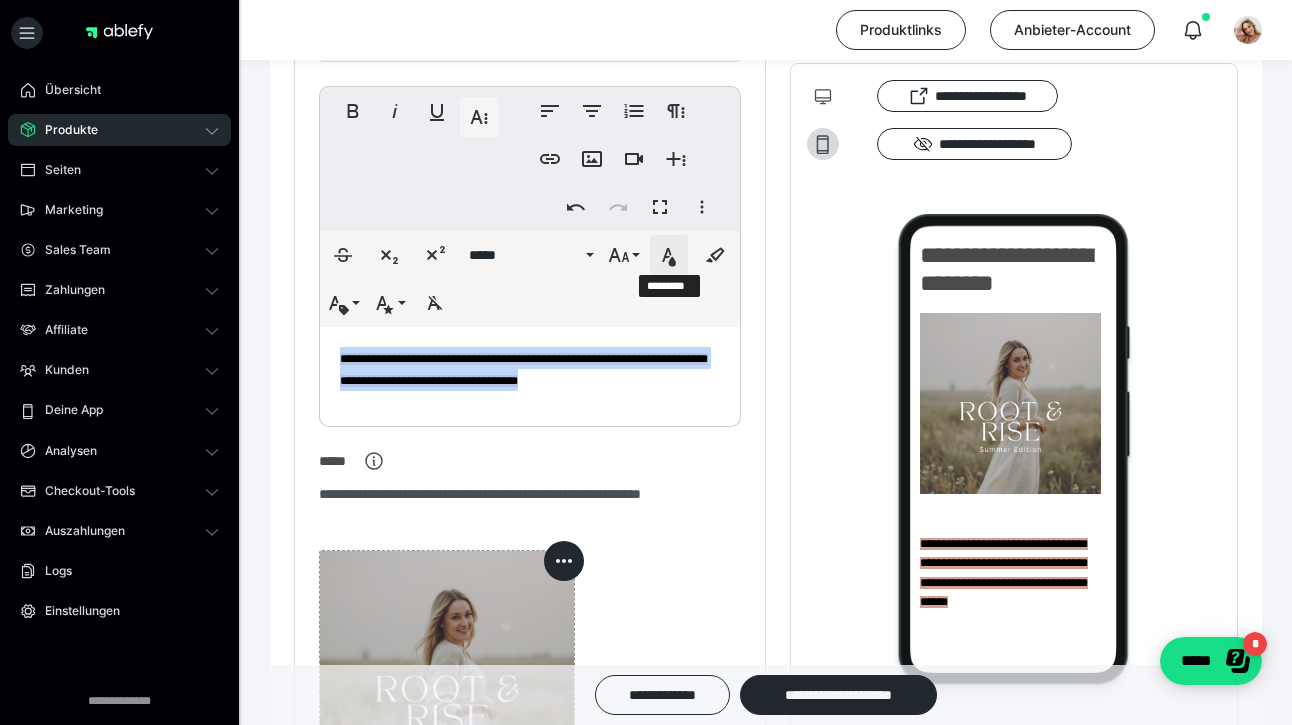 click 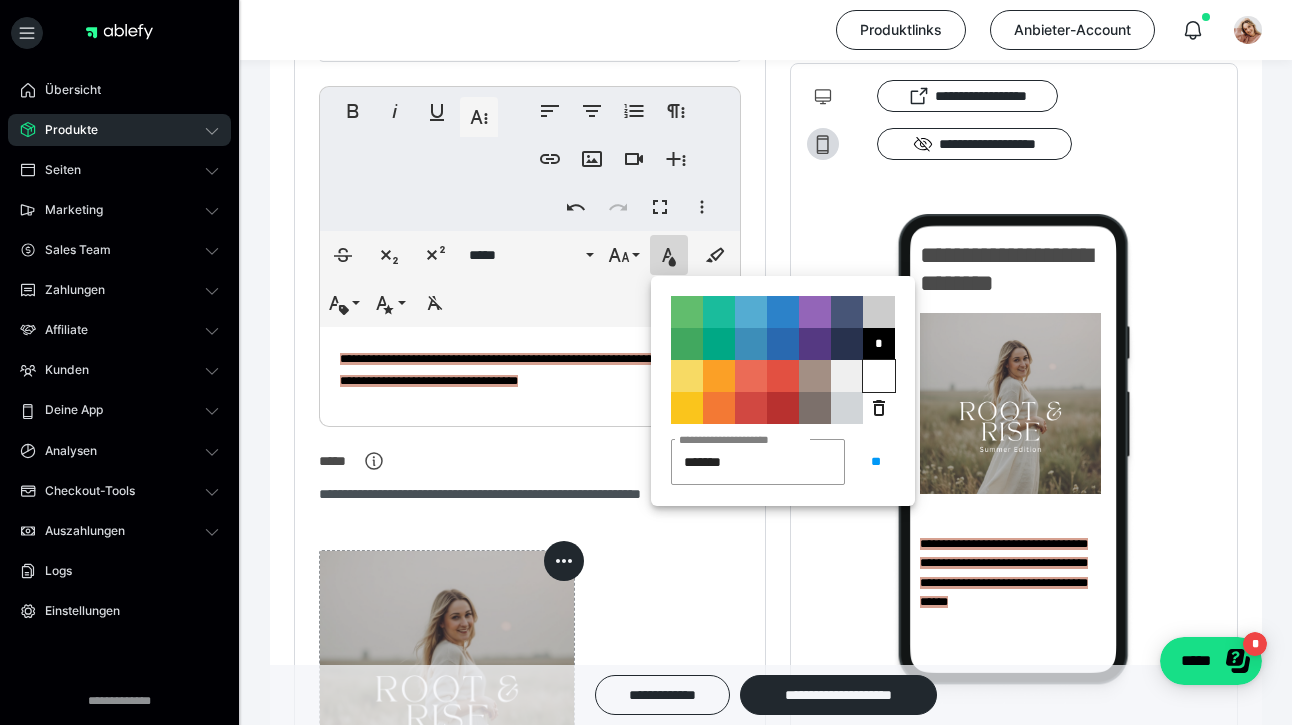 click on "**********" at bounding box center [879, 376] 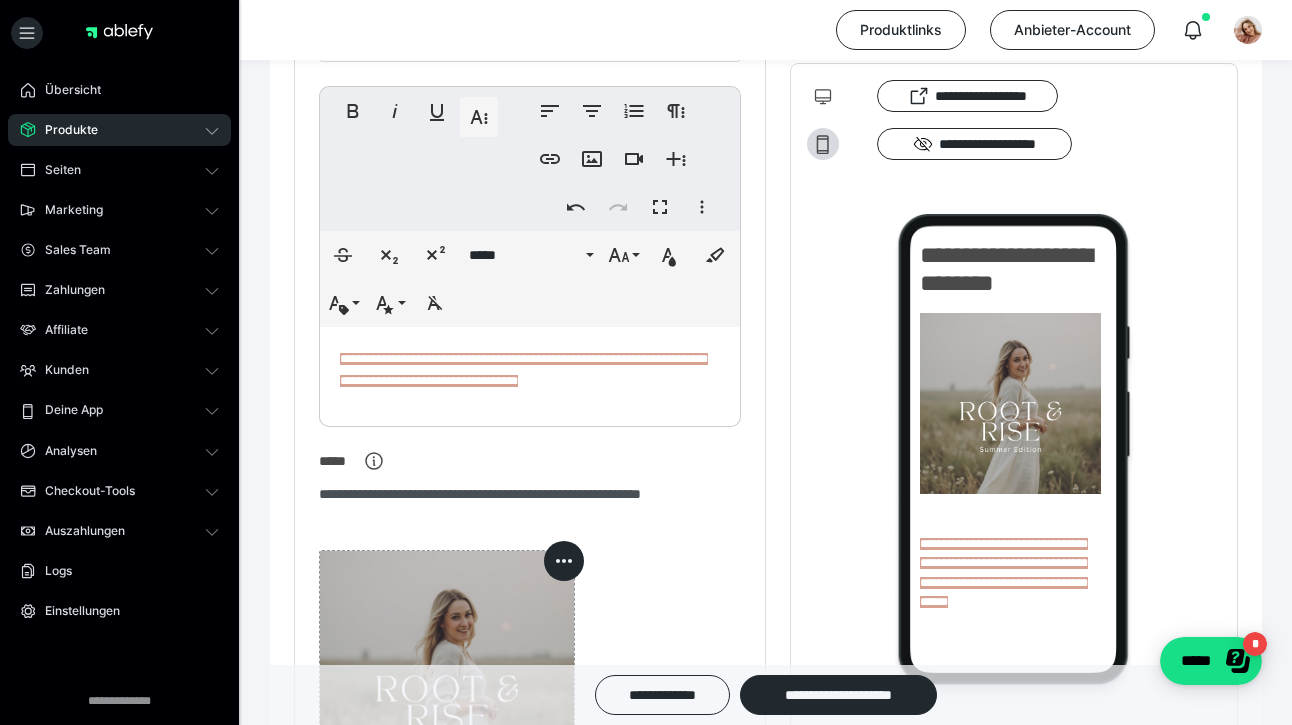 click on "**********" at bounding box center [1014, 425] 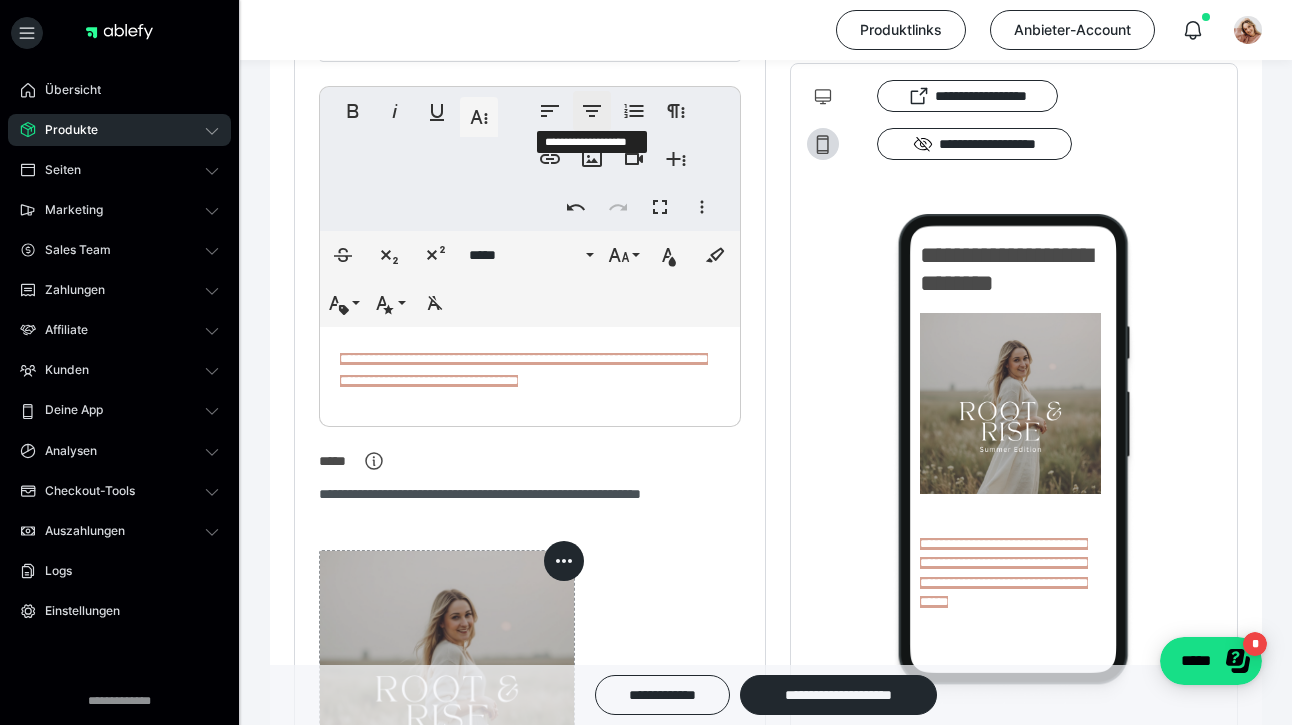 click 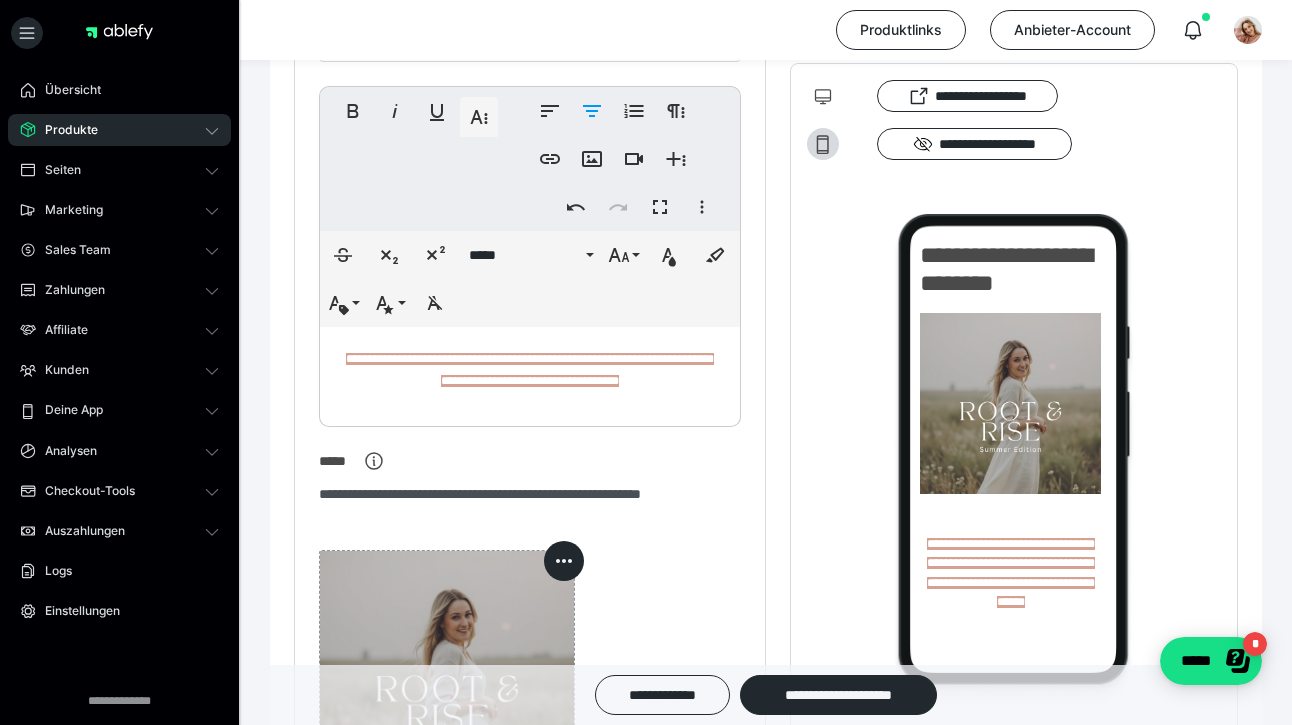 click on "**********" at bounding box center [530, 369] 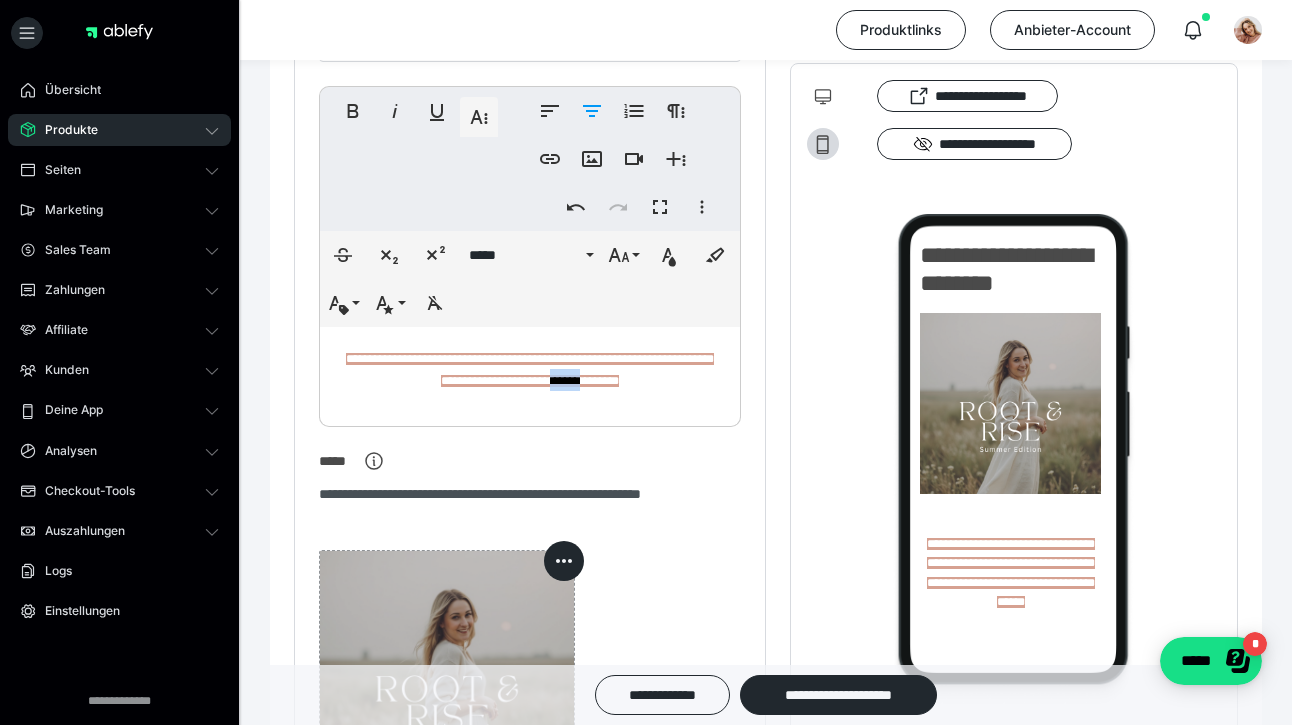 click on "**********" at bounding box center [530, 369] 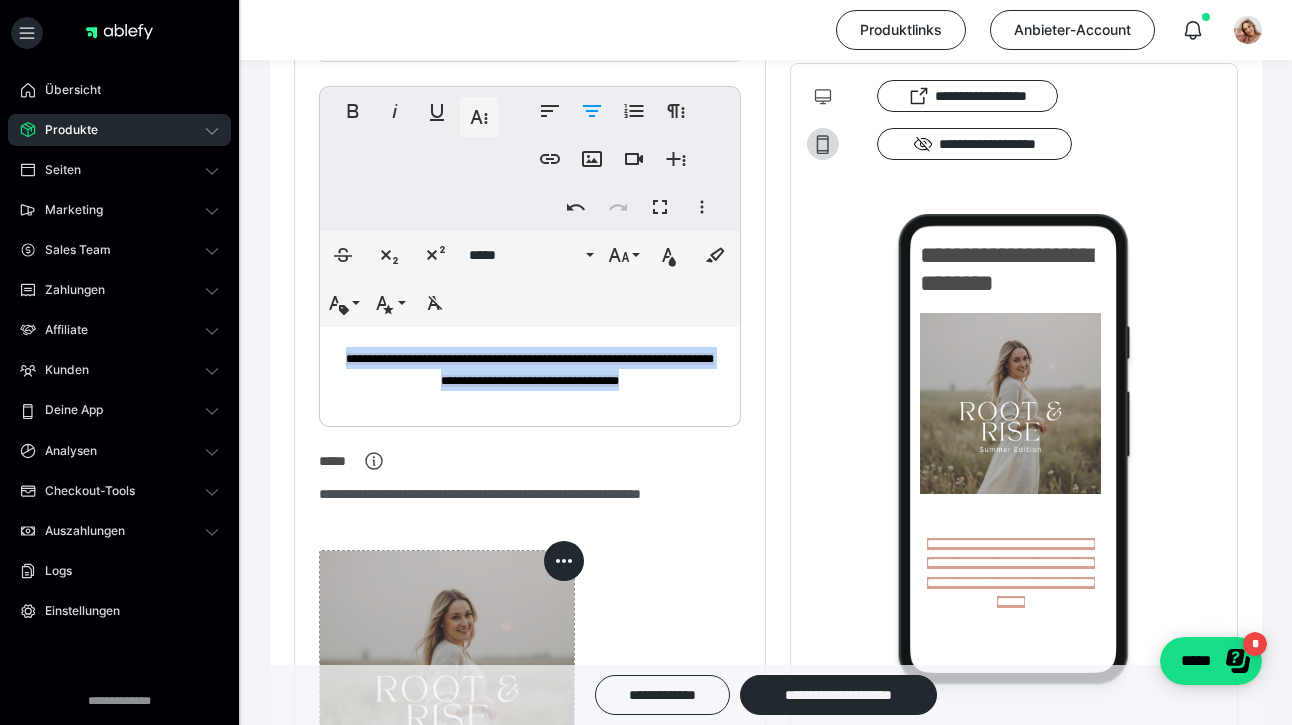 click on "**********" at bounding box center (530, 369) 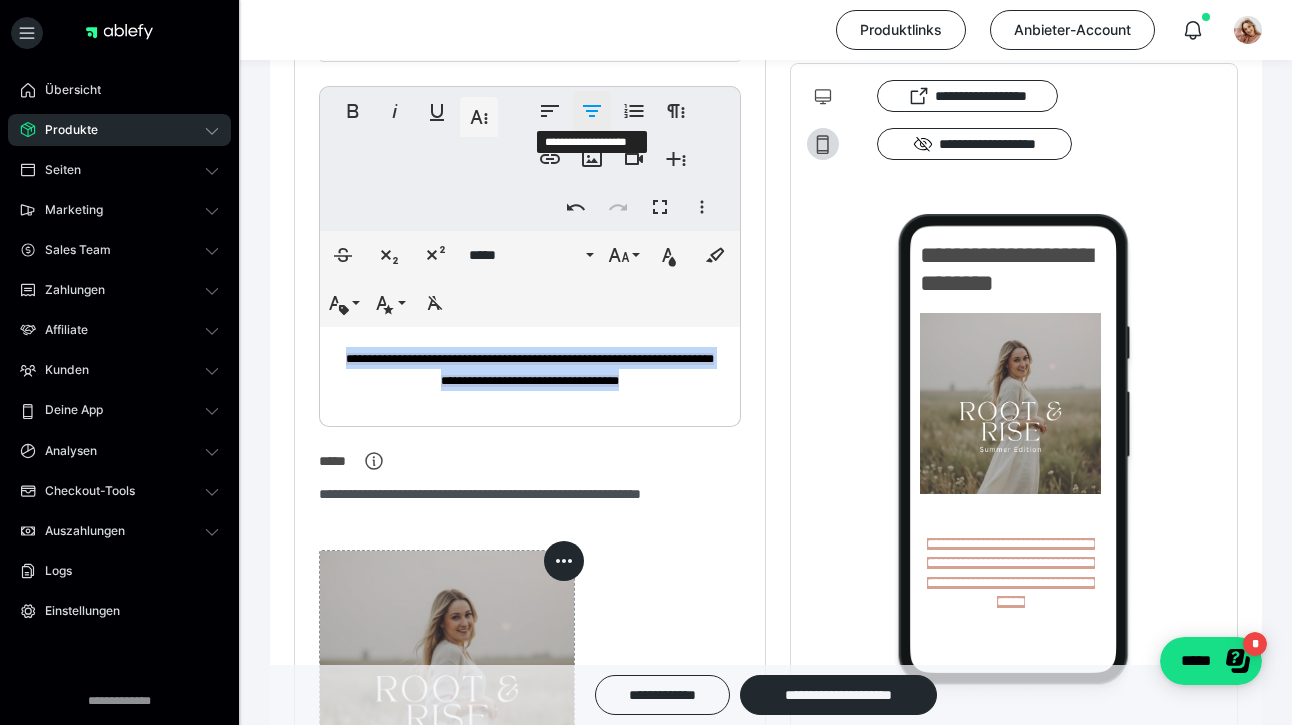 click 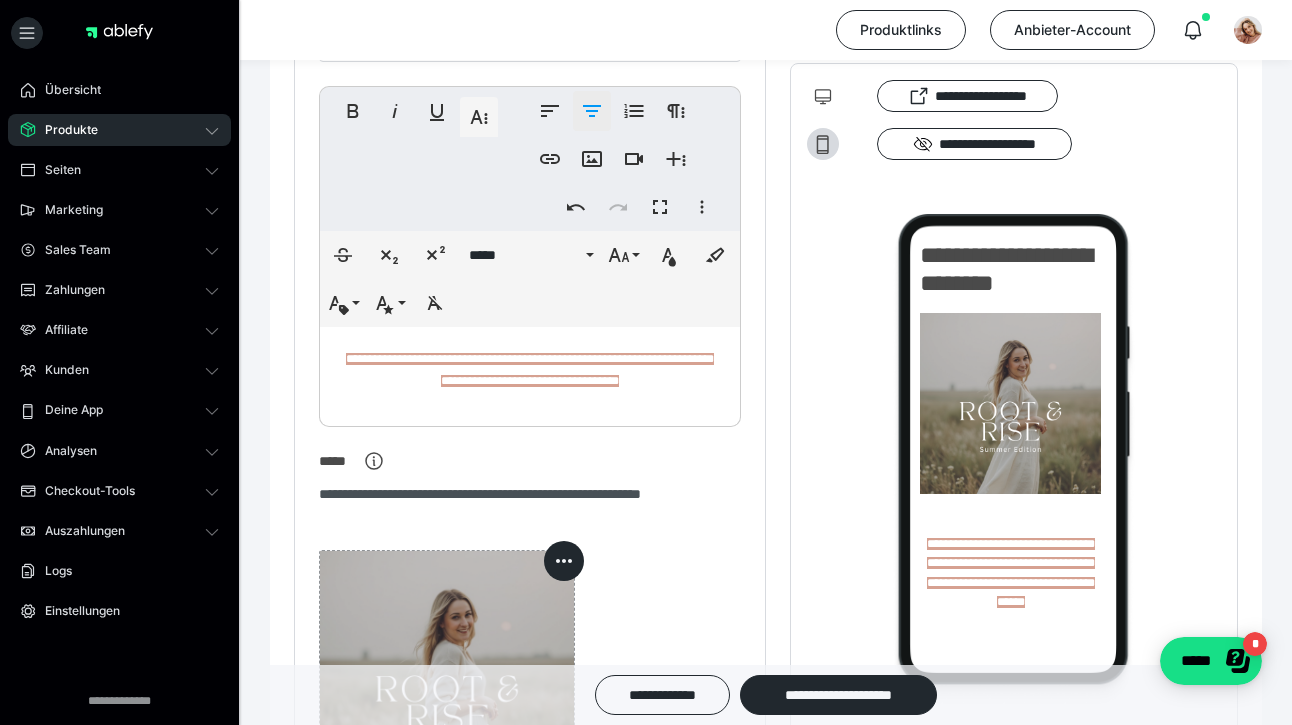 click 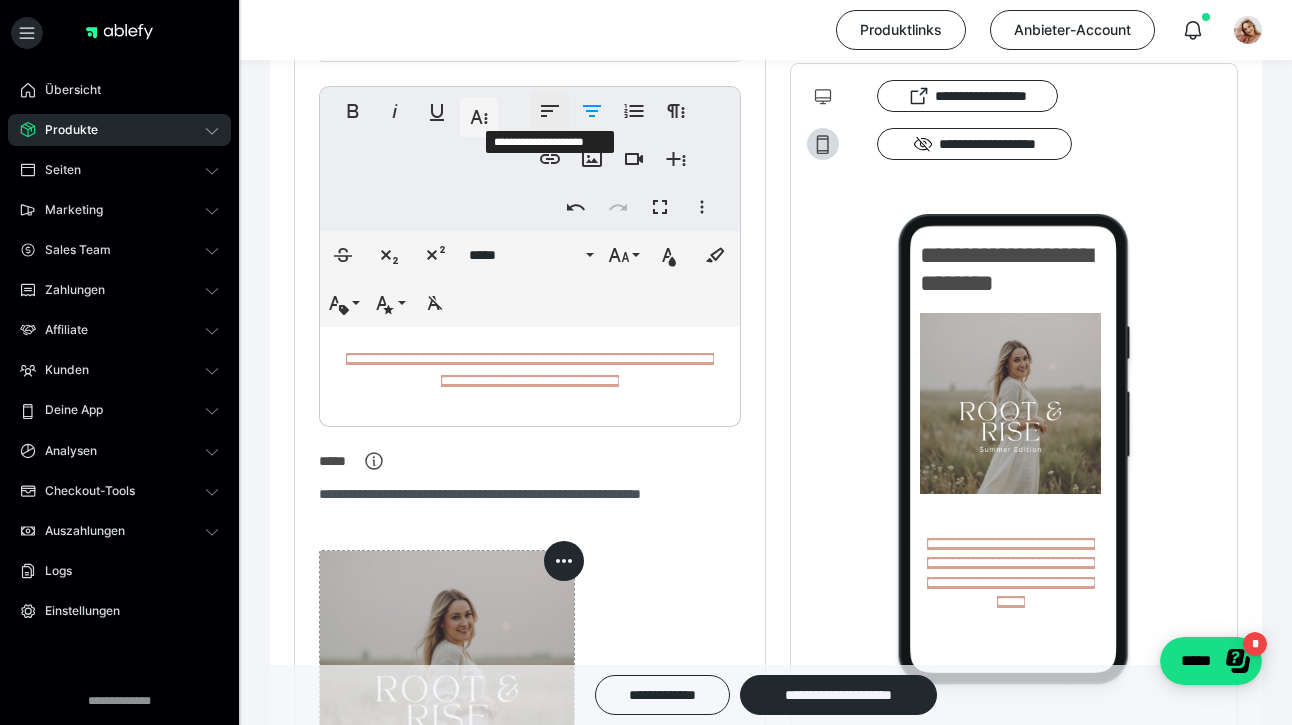 click 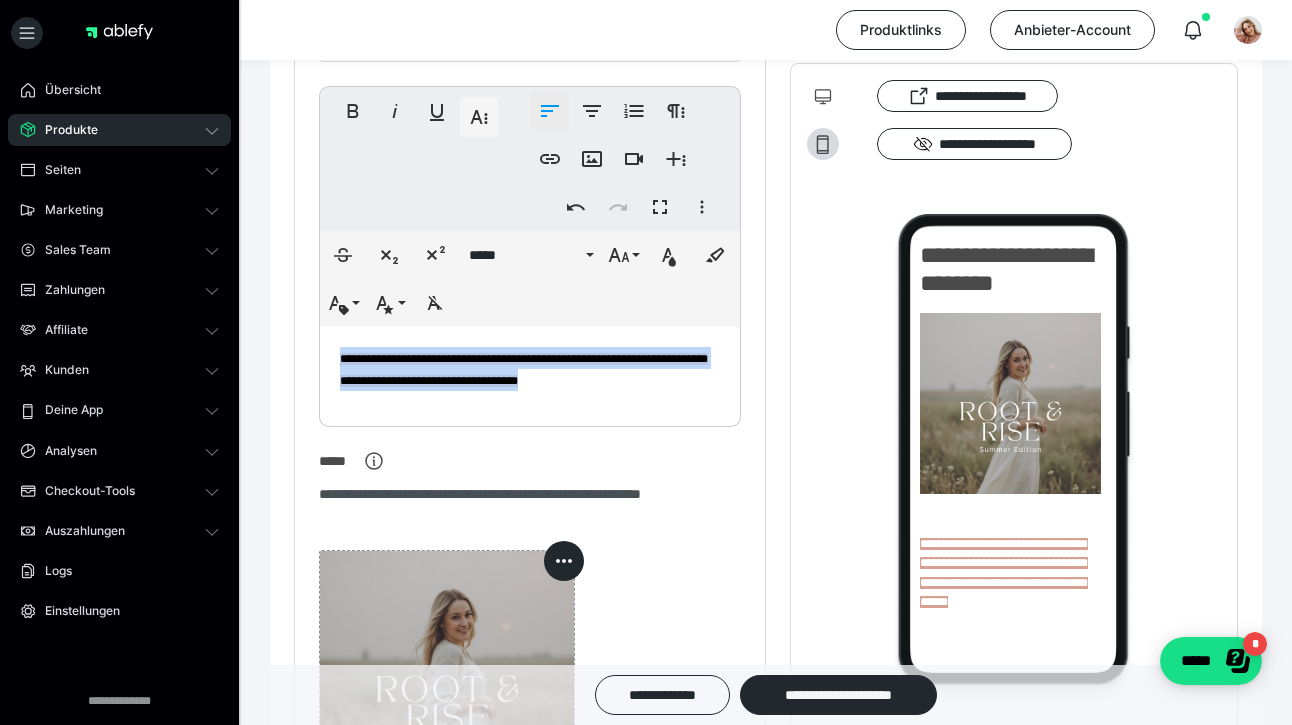 click 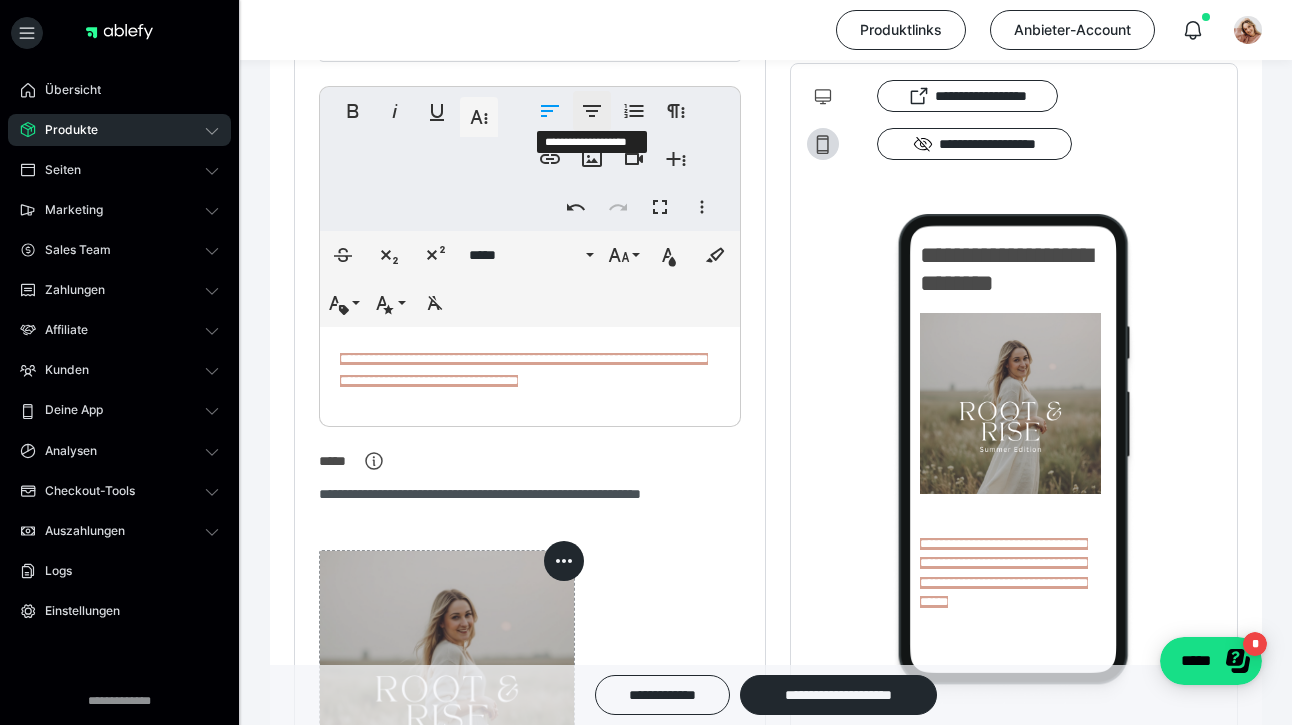 click 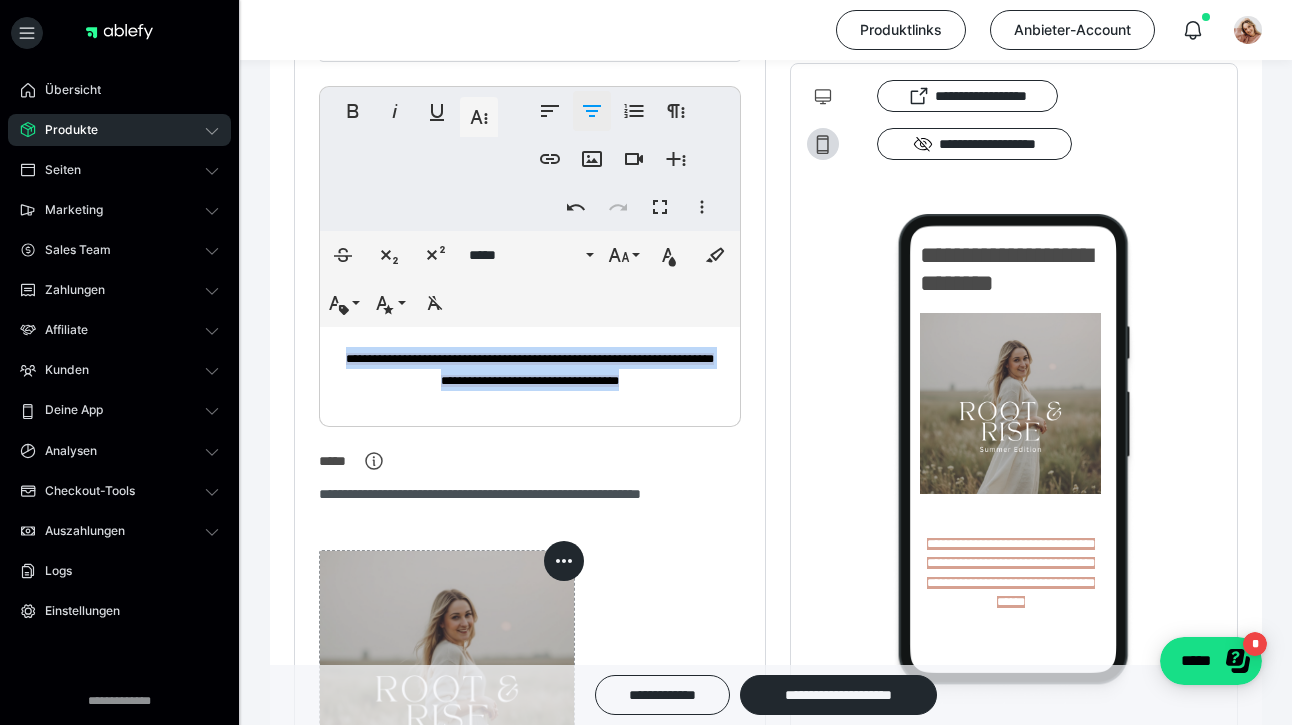 click 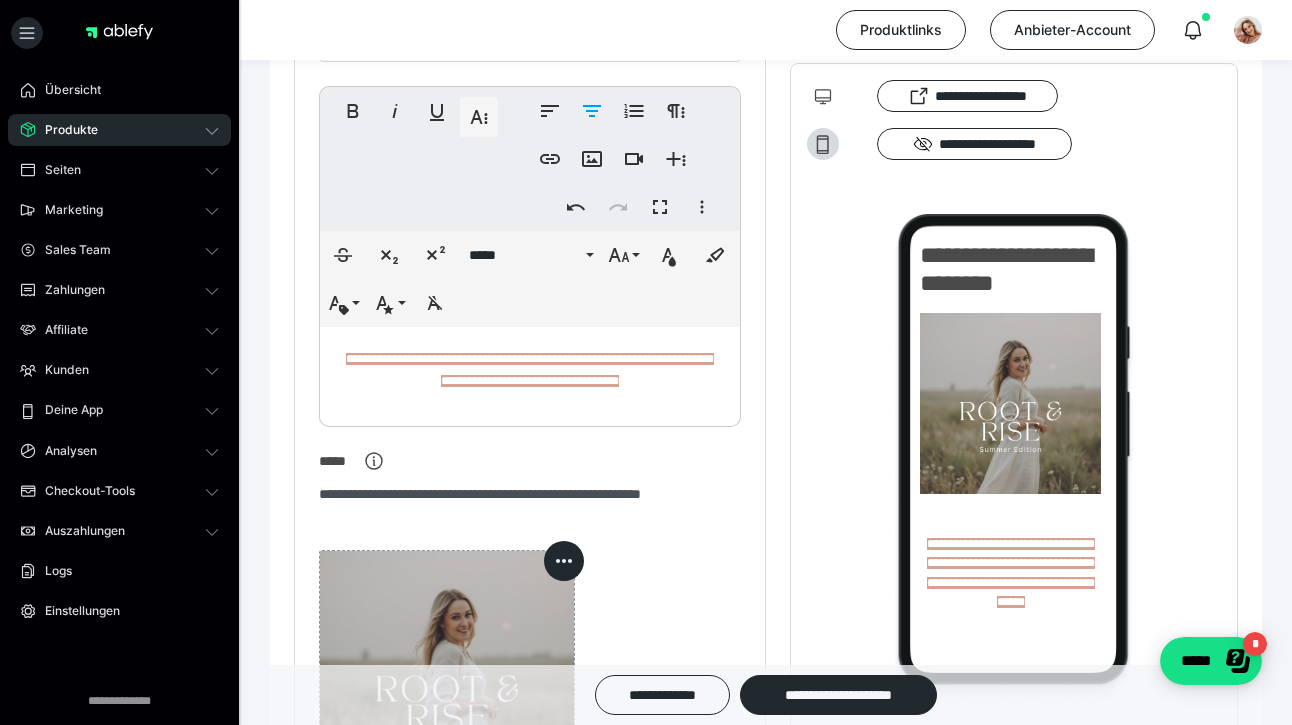 click on "**********" at bounding box center (530, 419) 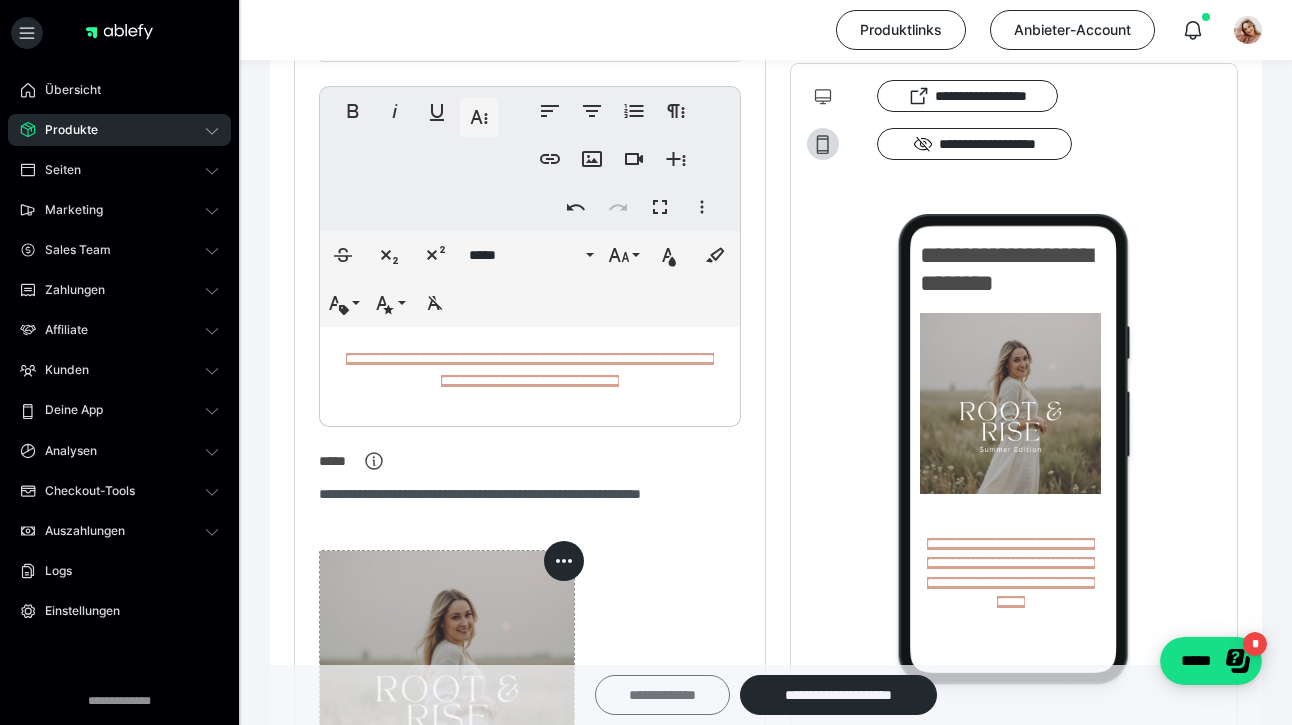 click on "**********" at bounding box center (662, 695) 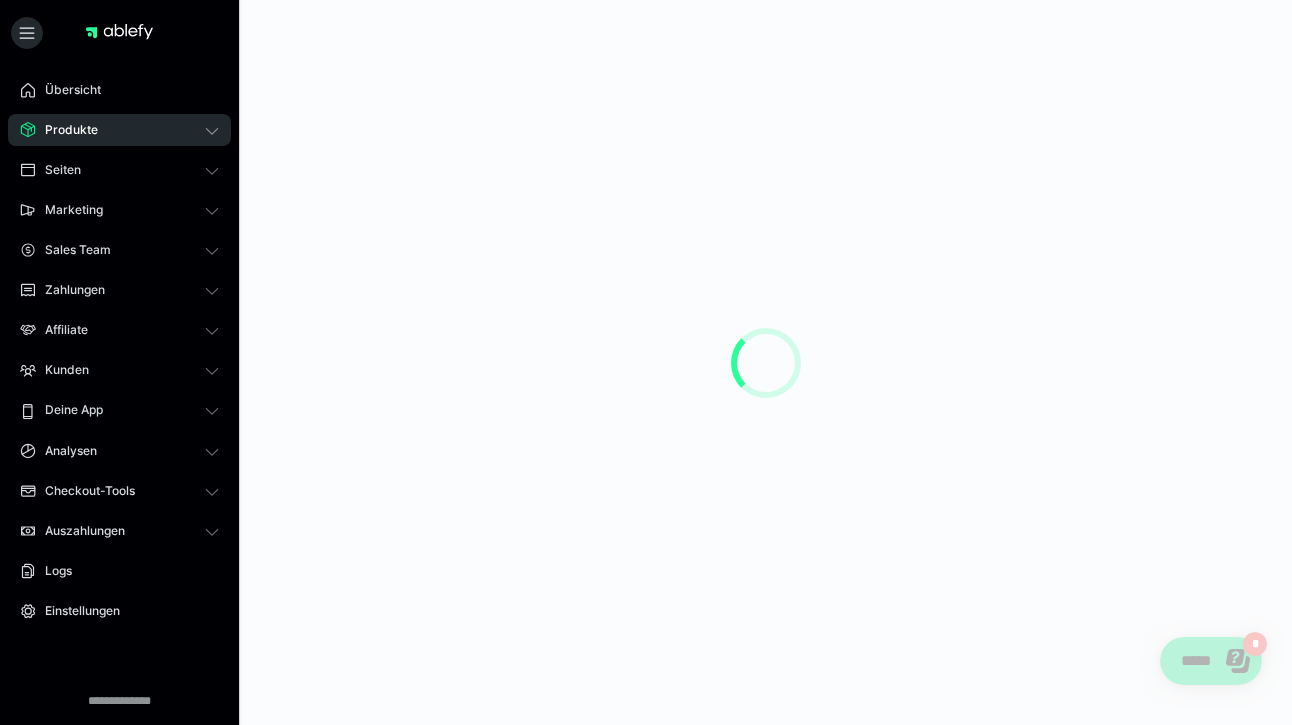 scroll, scrollTop: 0, scrollLeft: 0, axis: both 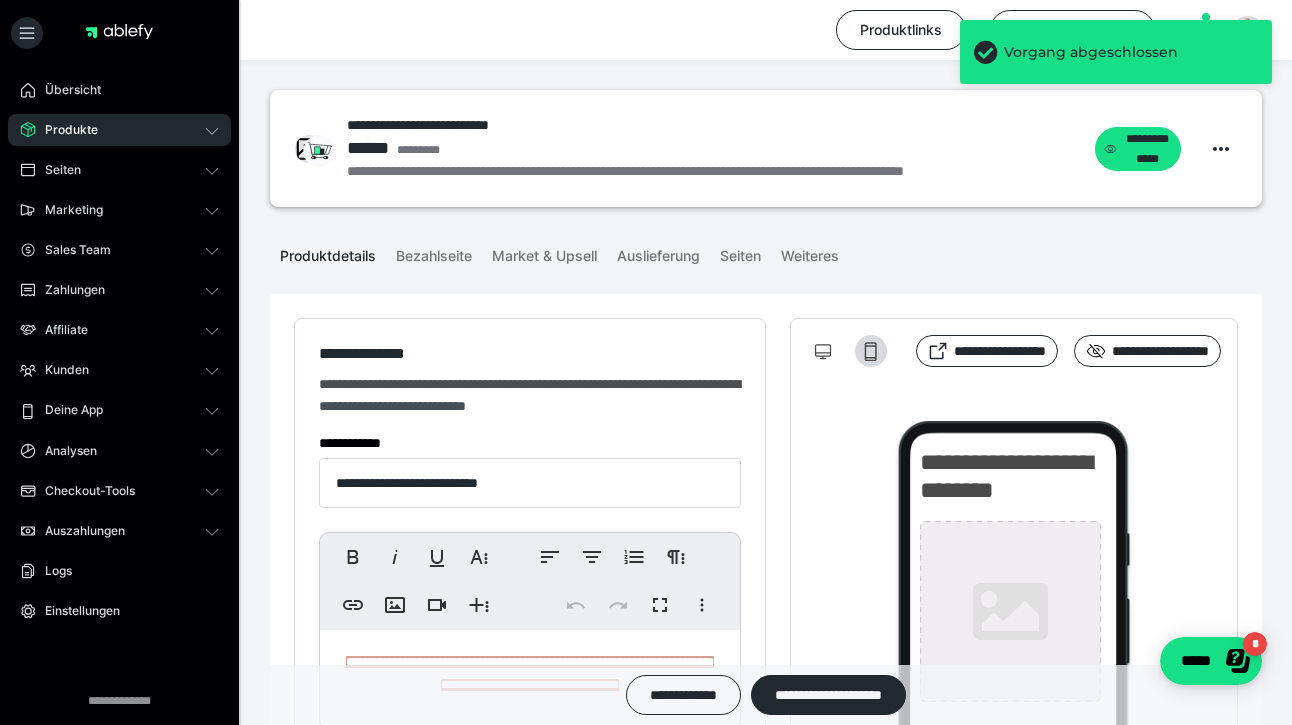 type on "**********" 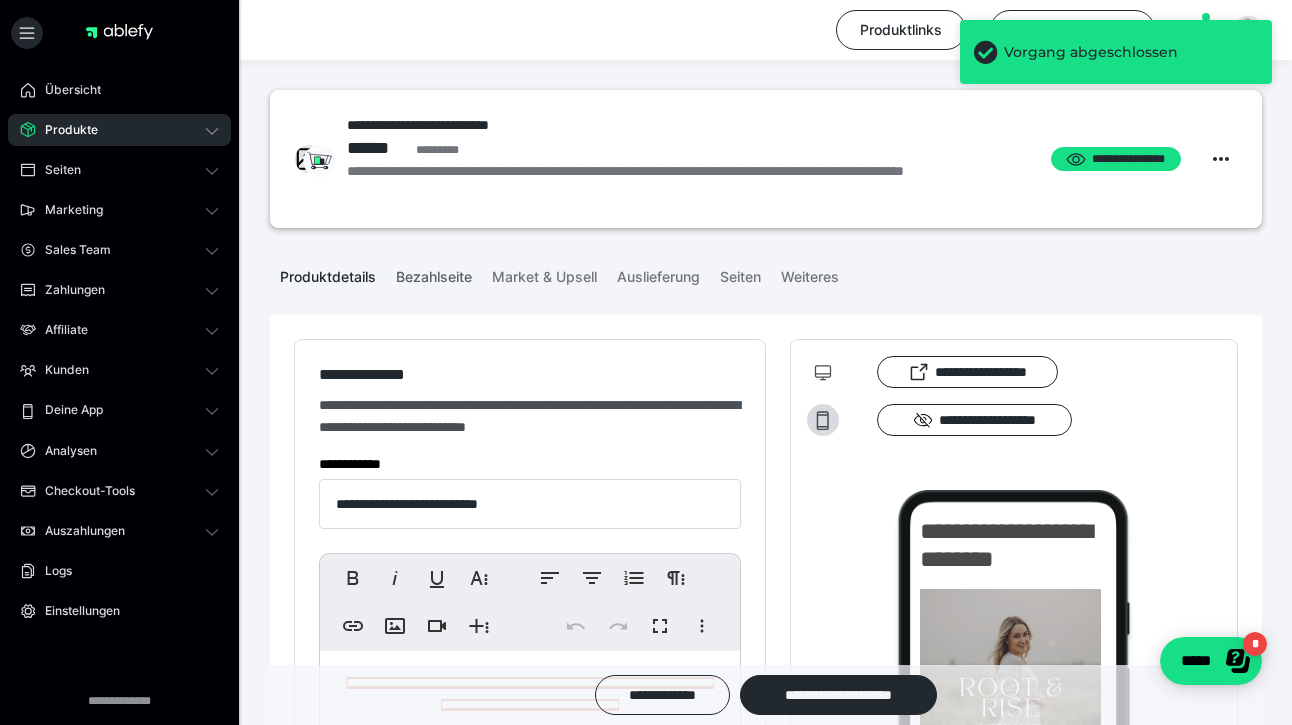 click on "Bezahlseite" at bounding box center (434, 273) 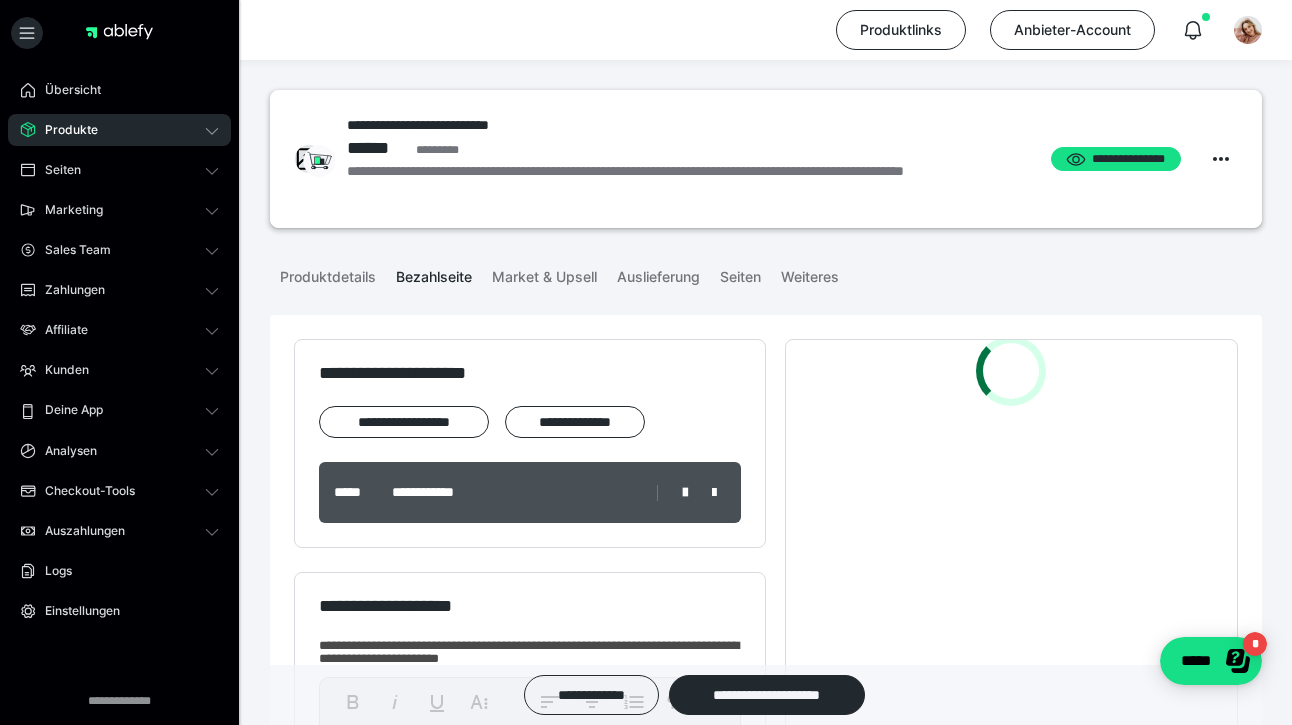 scroll, scrollTop: 58, scrollLeft: 0, axis: vertical 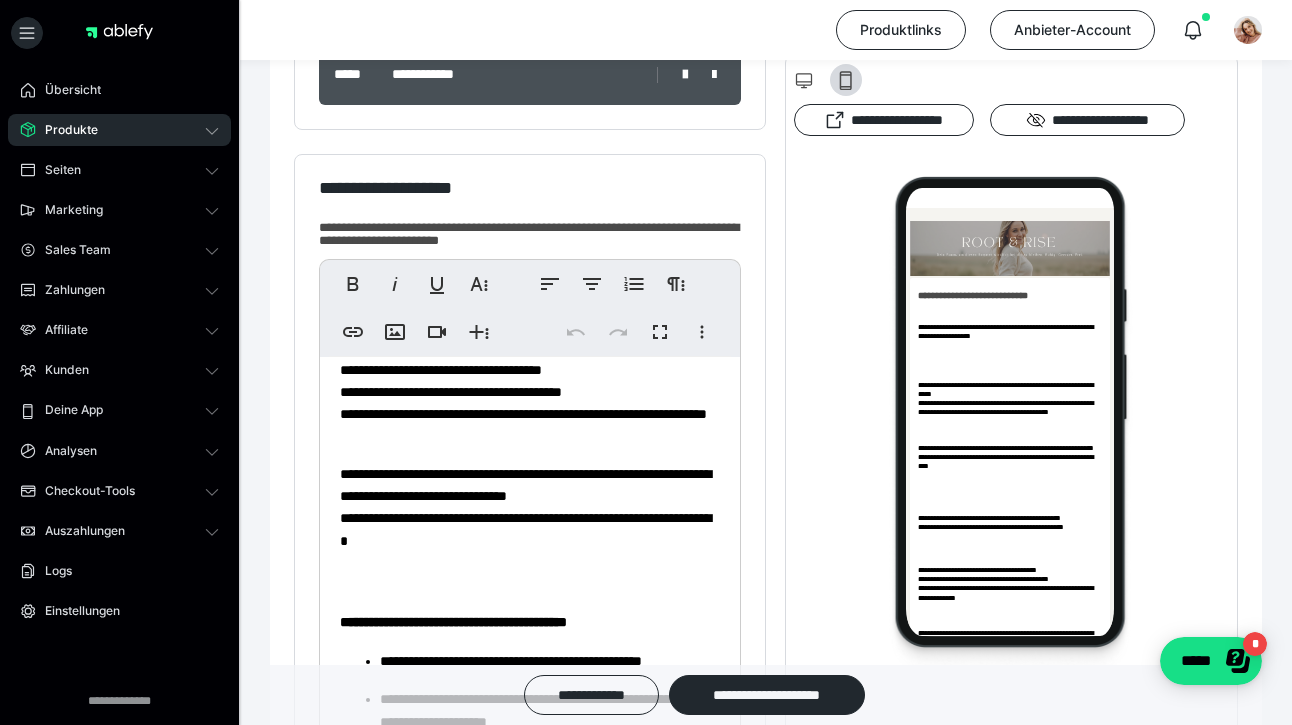 click on "**********" at bounding box center [530, 507] 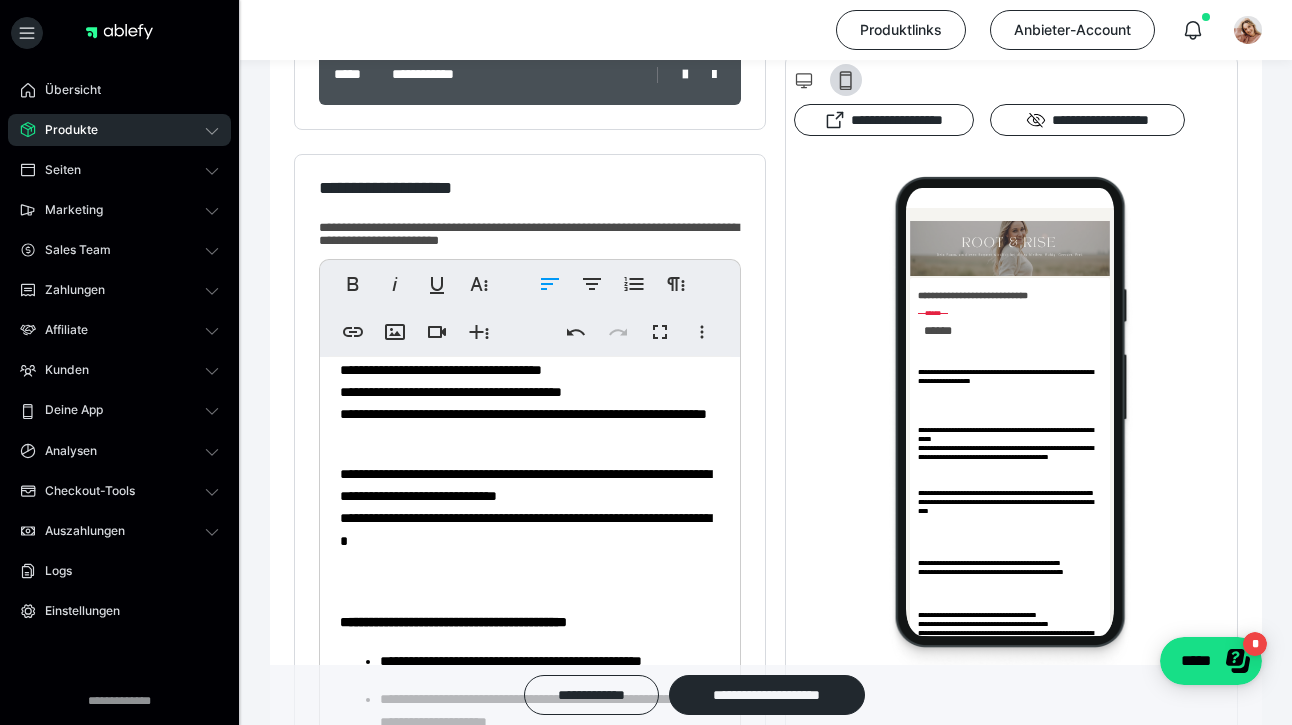 type 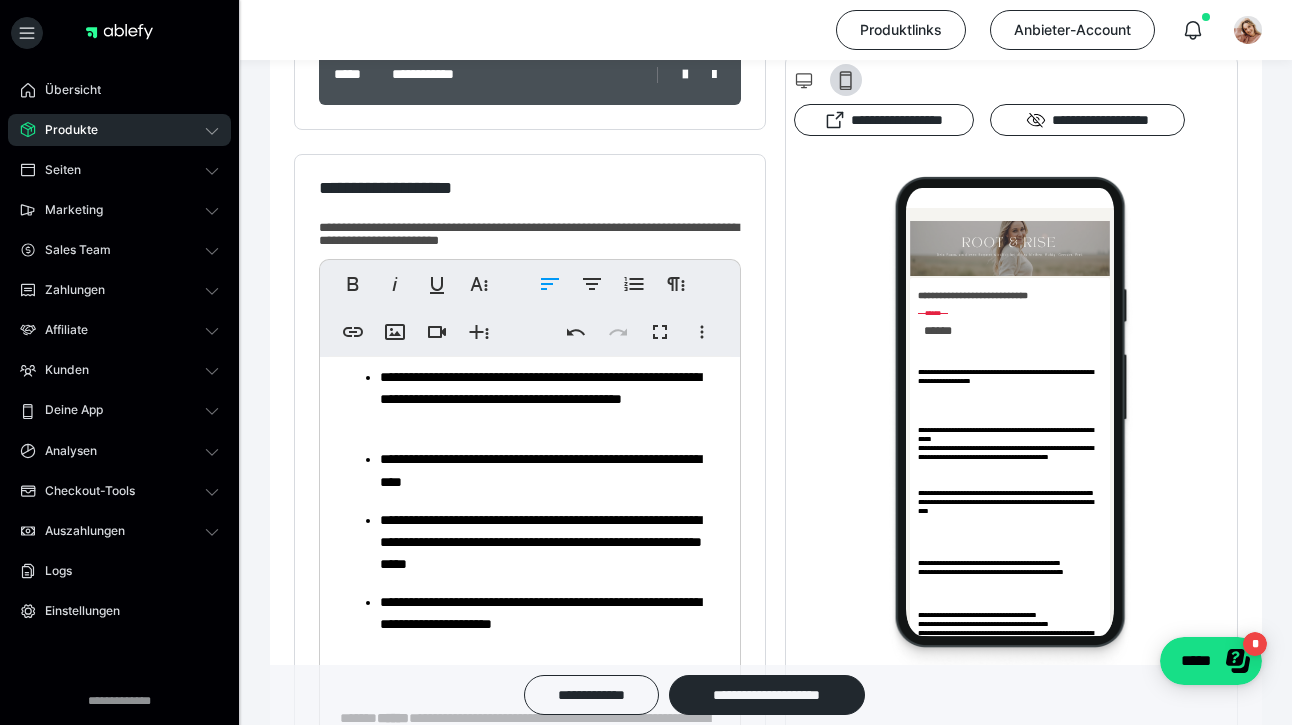 scroll, scrollTop: 924, scrollLeft: 0, axis: vertical 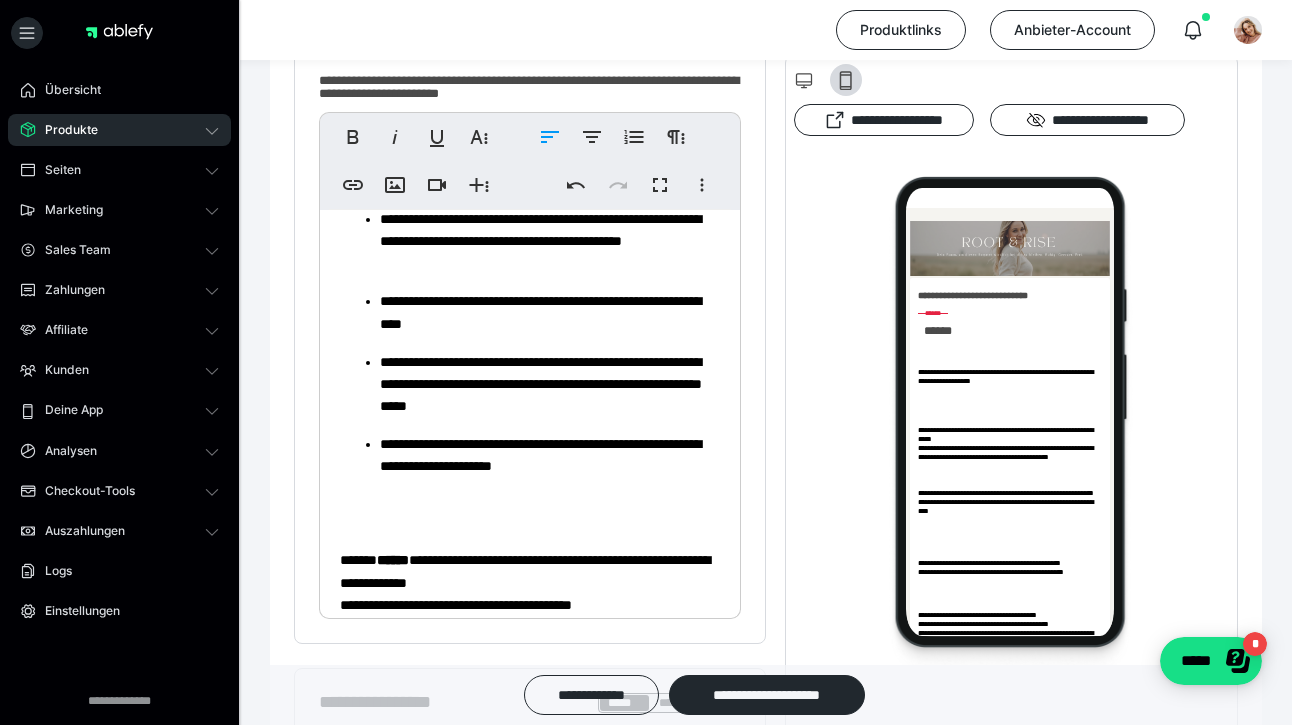 click on "******" at bounding box center [393, 560] 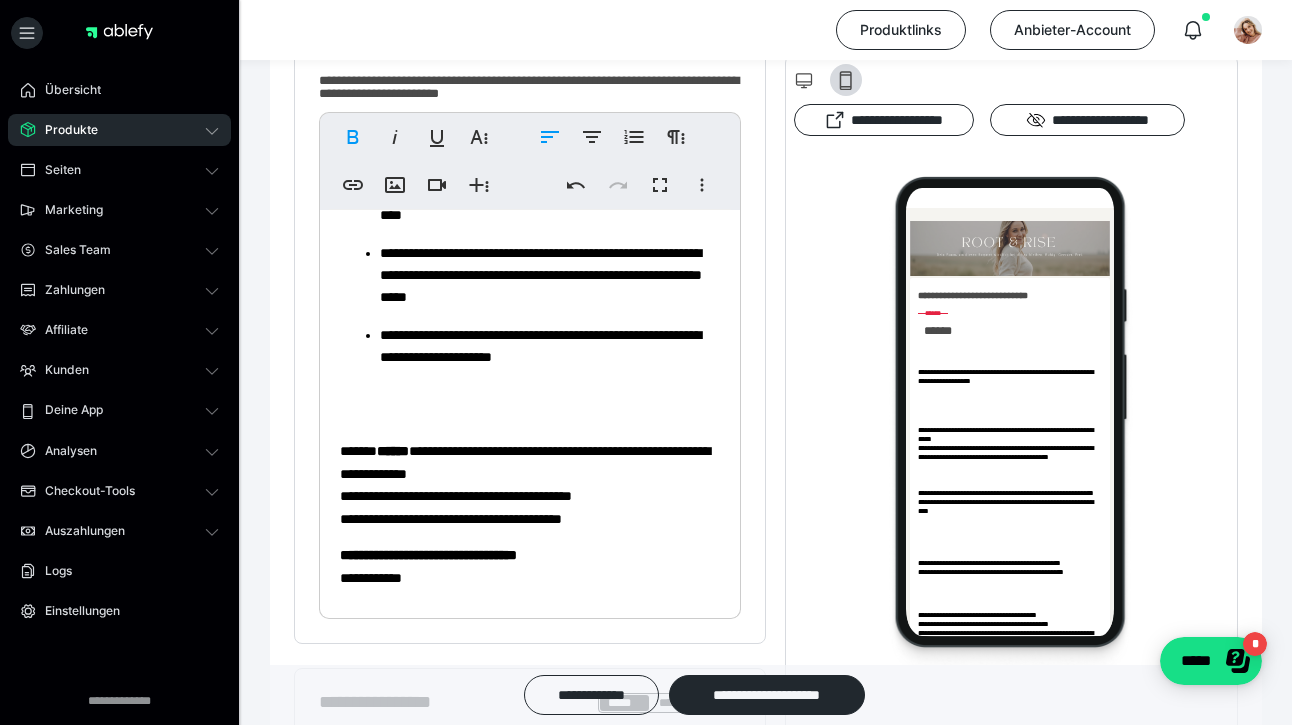 scroll, scrollTop: 1036, scrollLeft: 0, axis: vertical 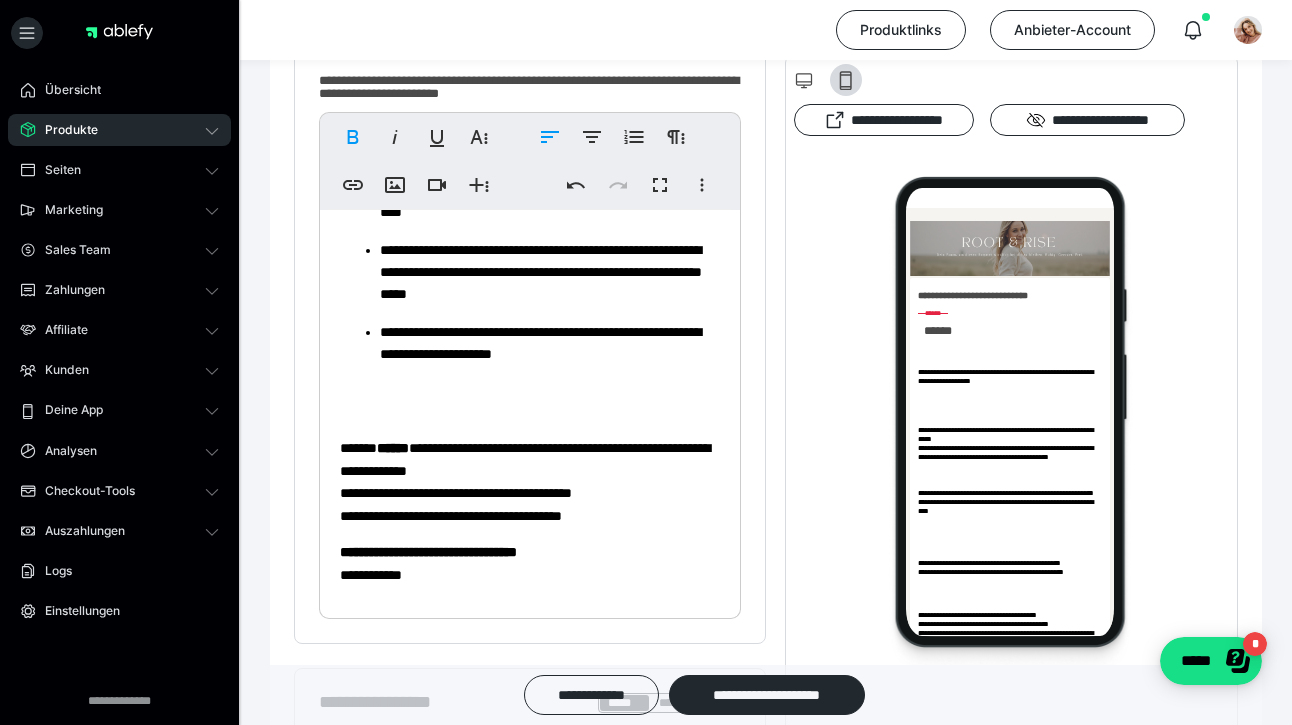 click on "**********" at bounding box center (428, 552) 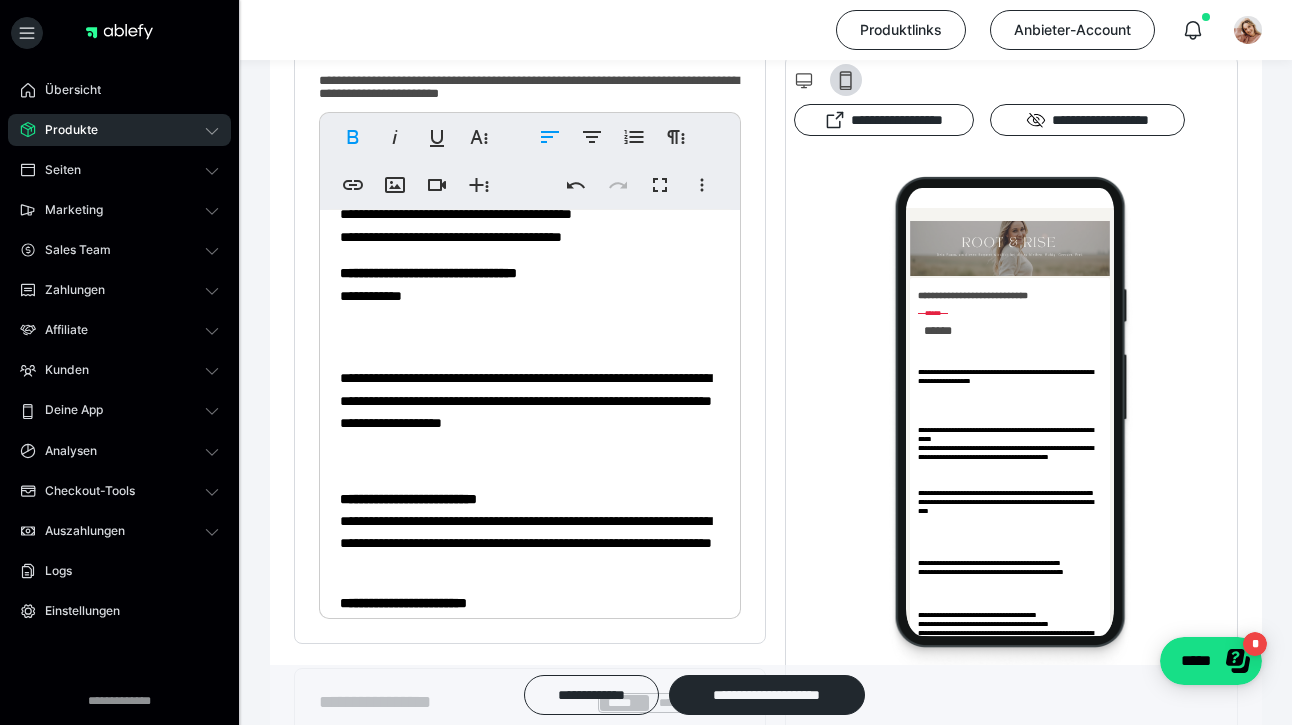 scroll, scrollTop: 1317, scrollLeft: 0, axis: vertical 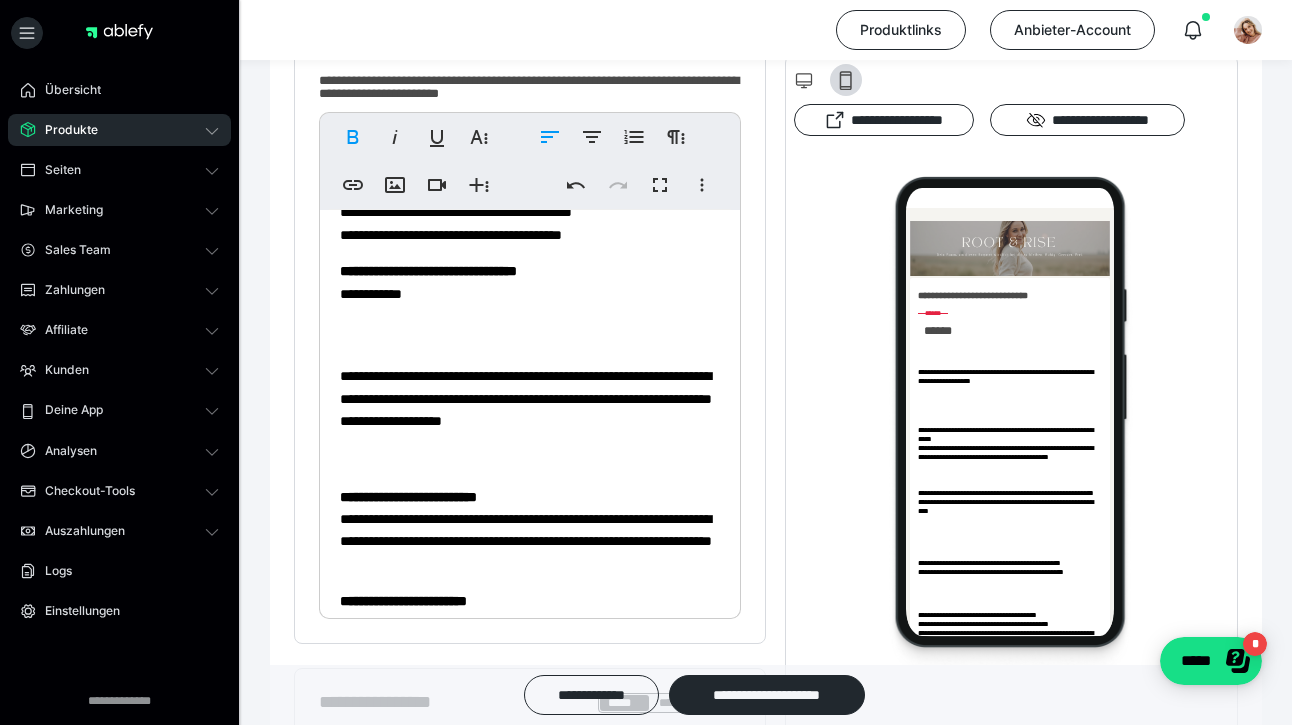 click on "**********" at bounding box center (530, 530) 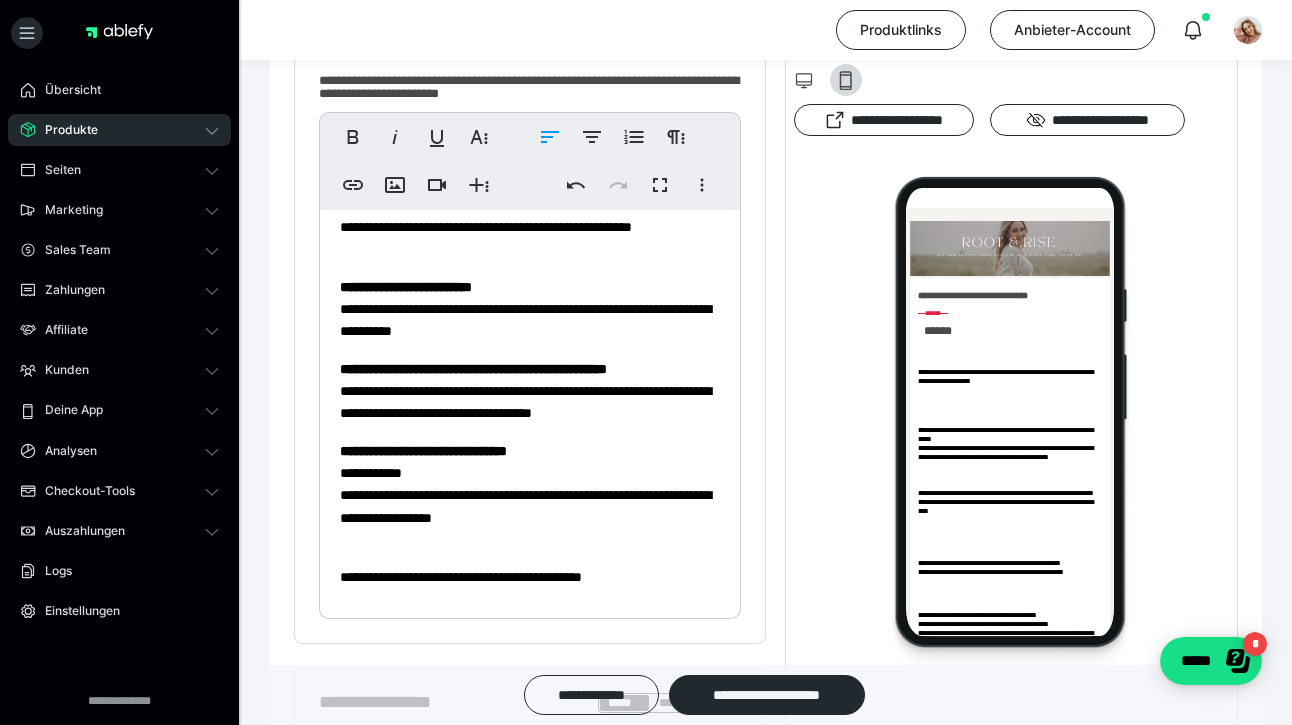 scroll, scrollTop: 1924, scrollLeft: 0, axis: vertical 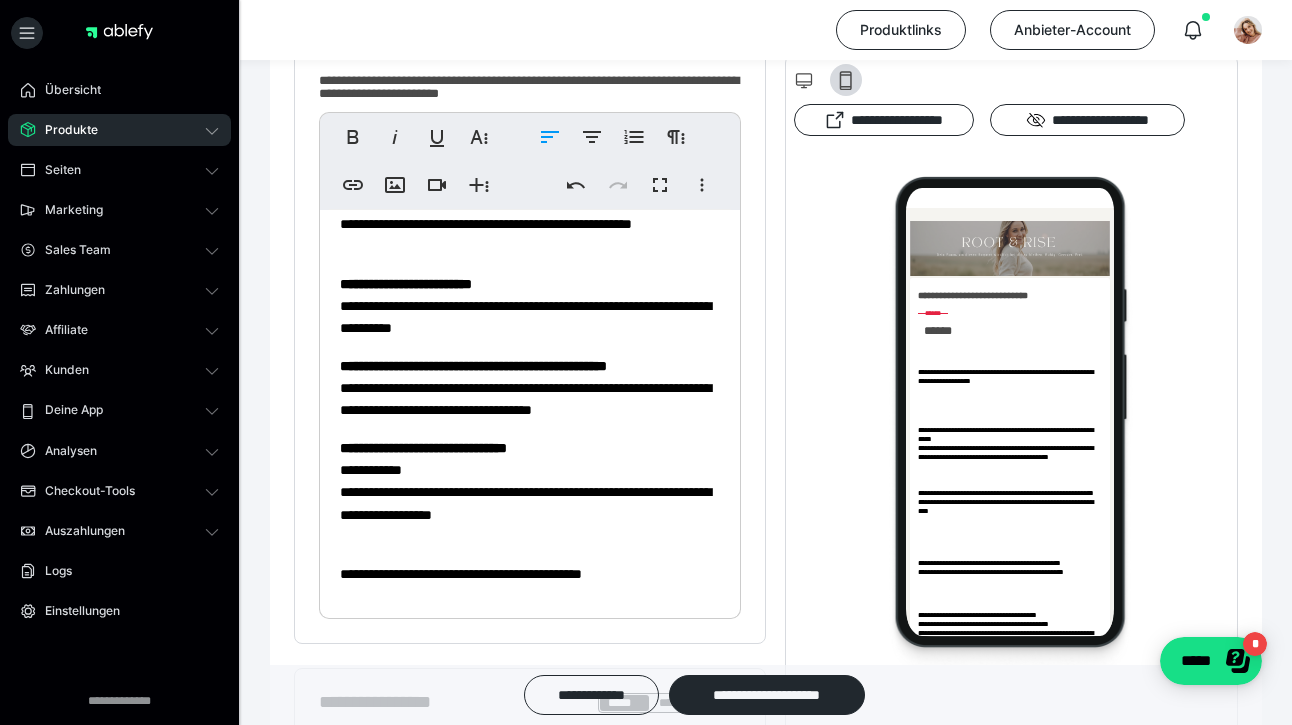 click on "**********" at bounding box center (423, 448) 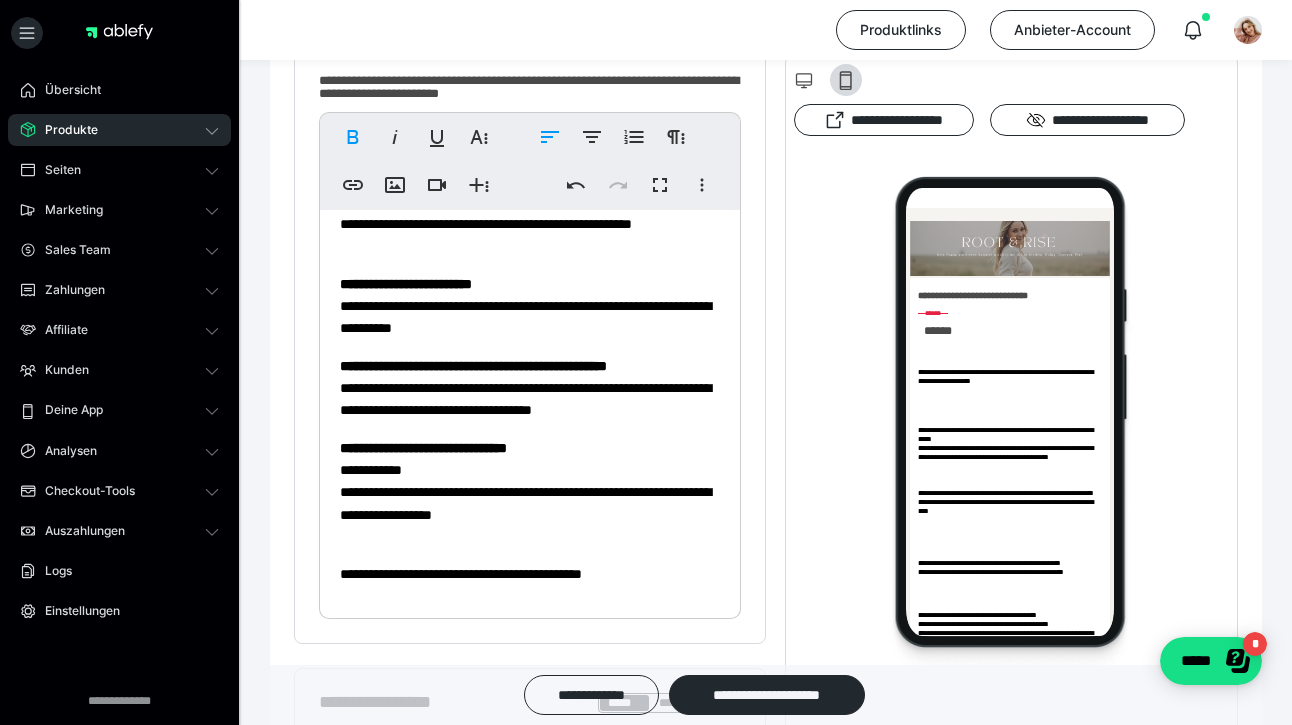 click on "**********" at bounding box center (530, 481) 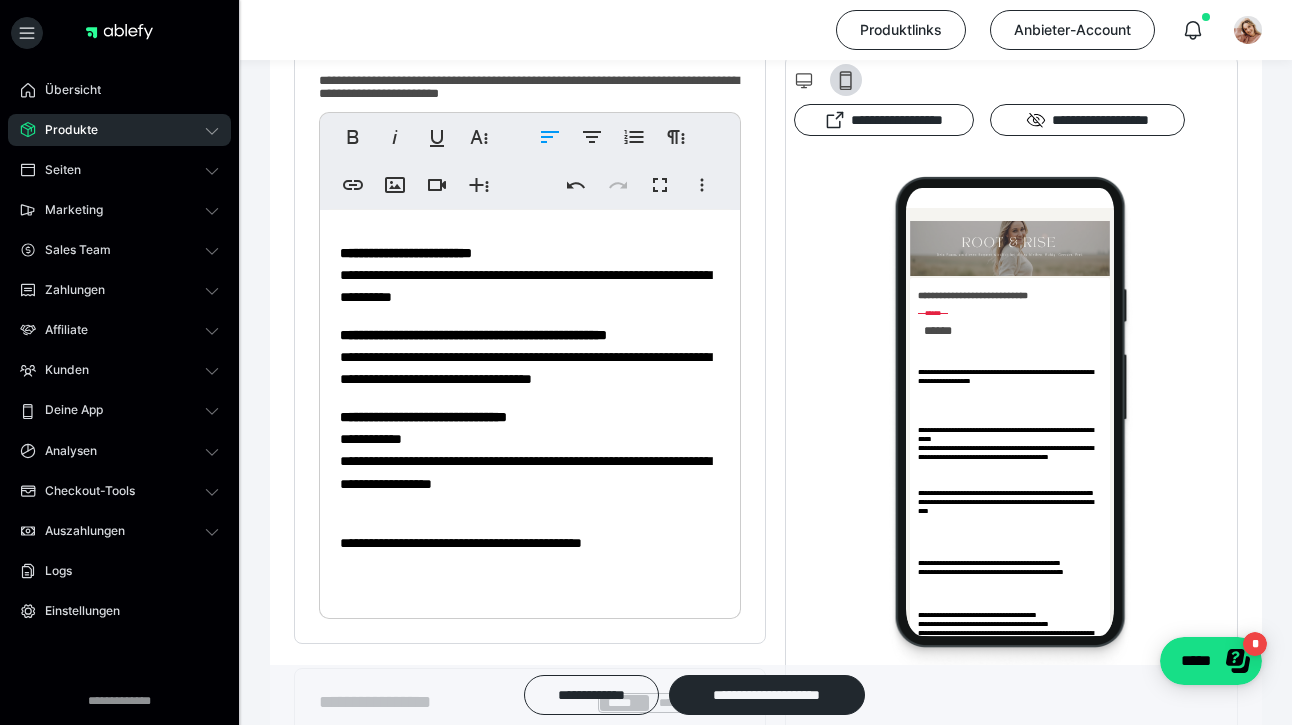 scroll, scrollTop: 1954, scrollLeft: 0, axis: vertical 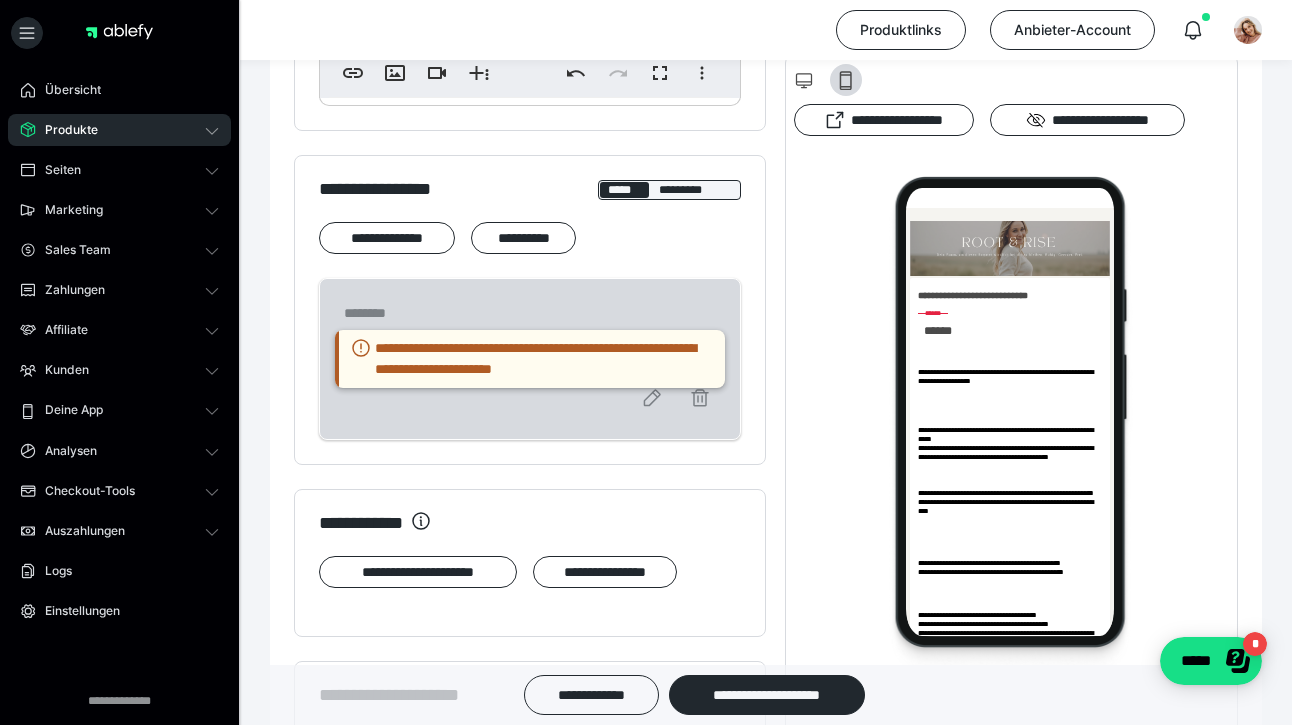 click on "**********" at bounding box center (530, 359) 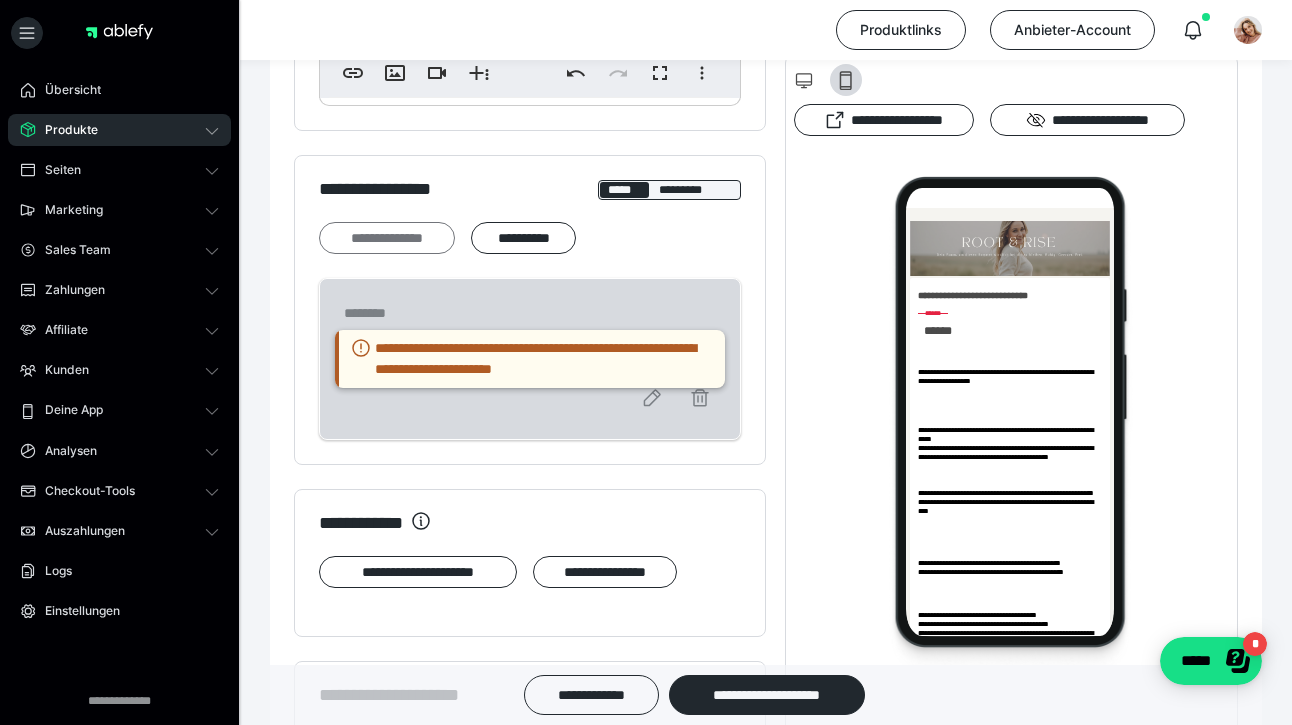 click on "**********" at bounding box center (387, 238) 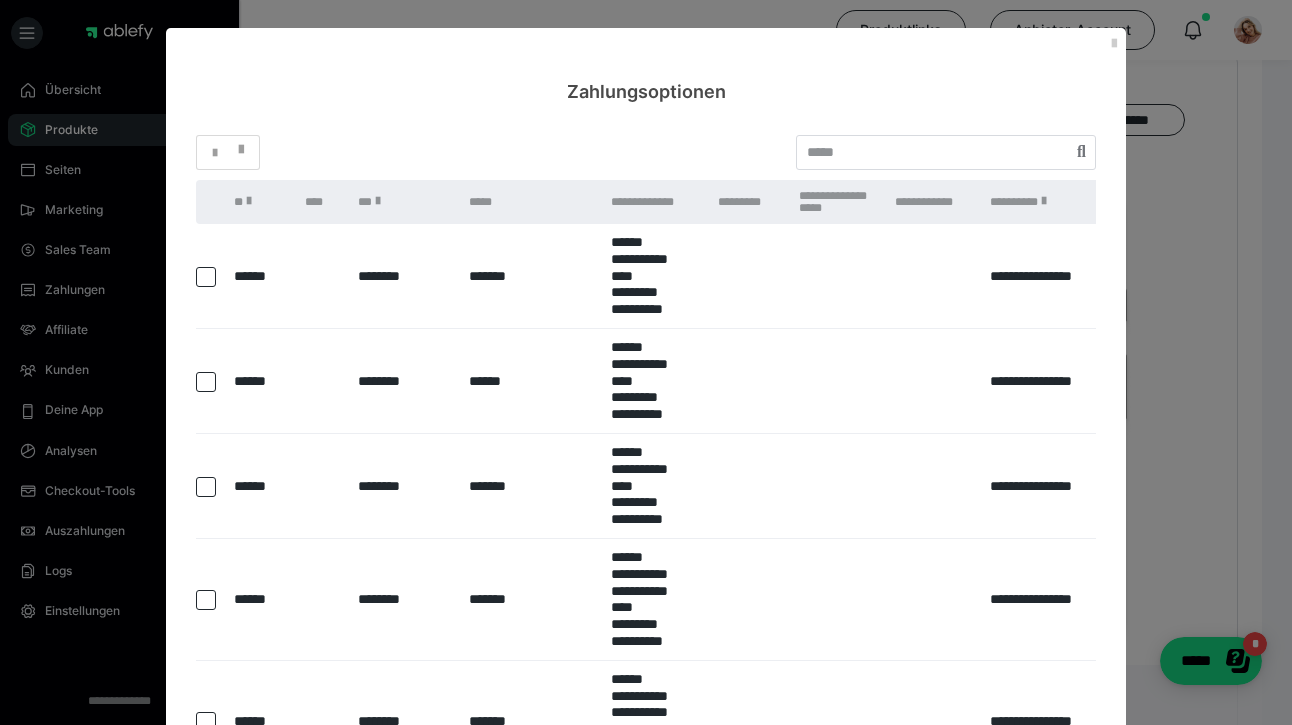 click on "Zahlungsoptionen" at bounding box center (646, 66) 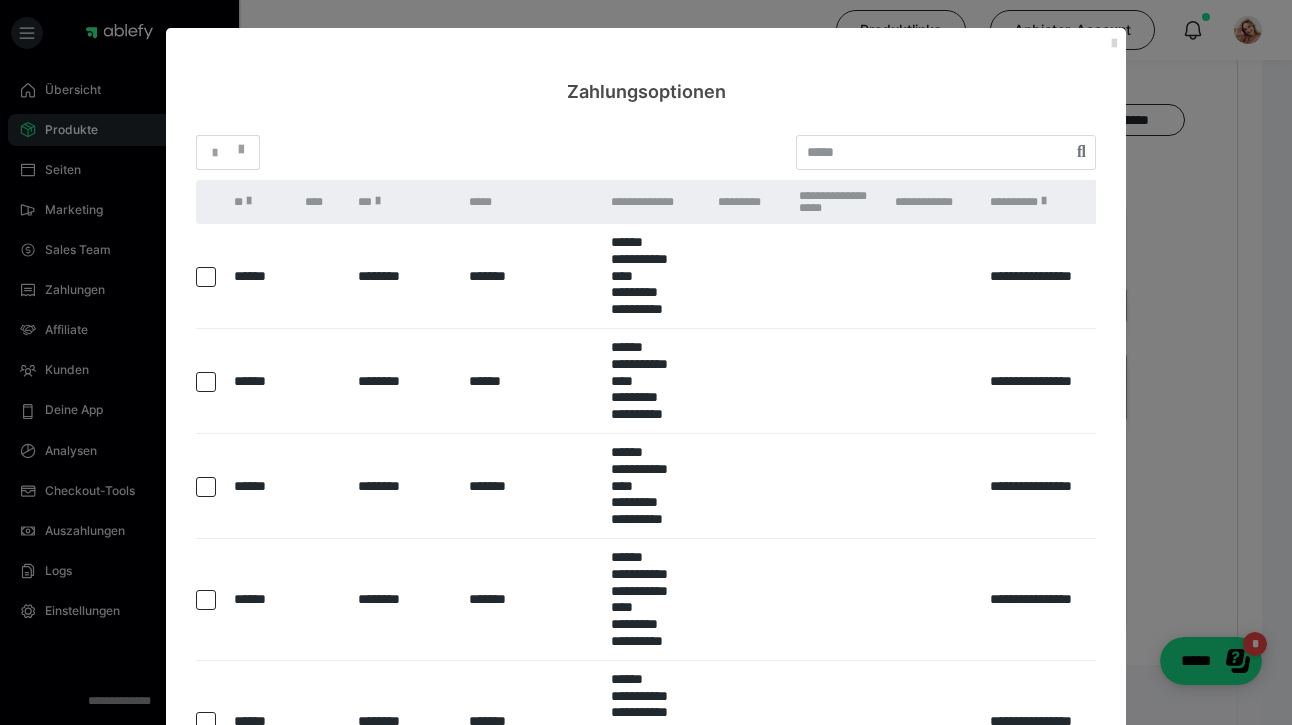 click at bounding box center [1114, 44] 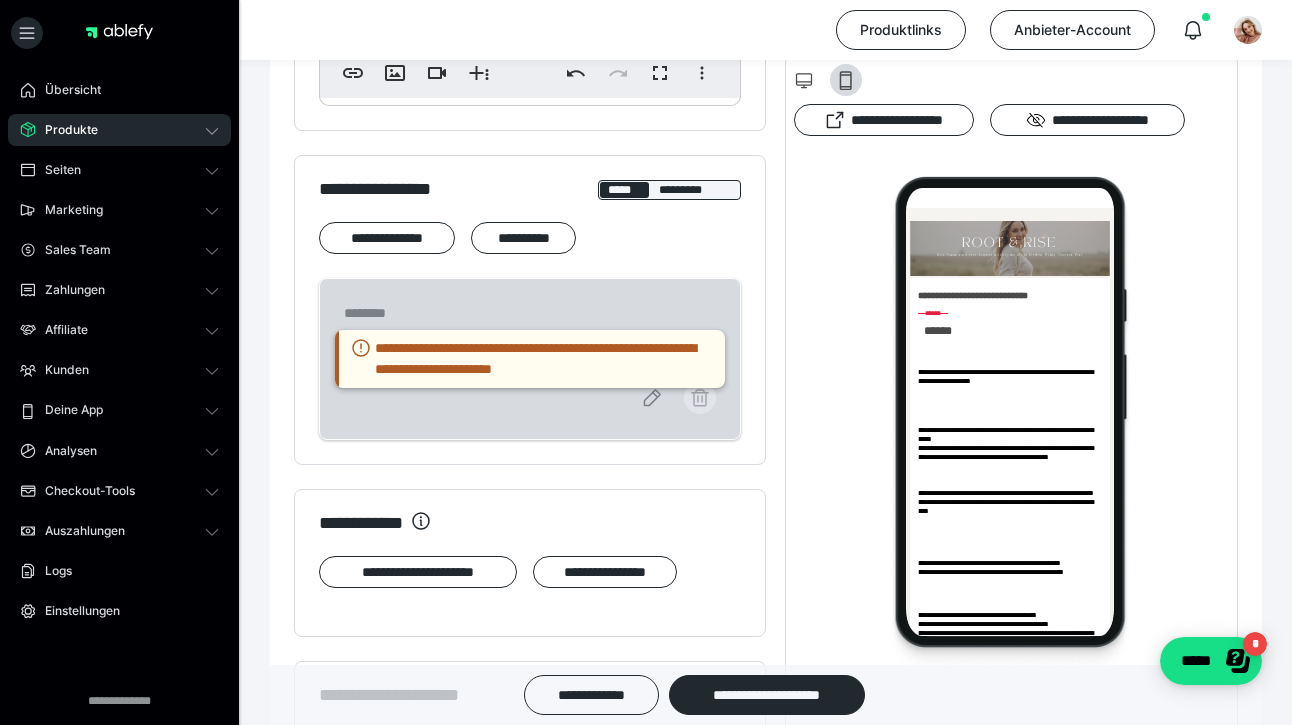 click 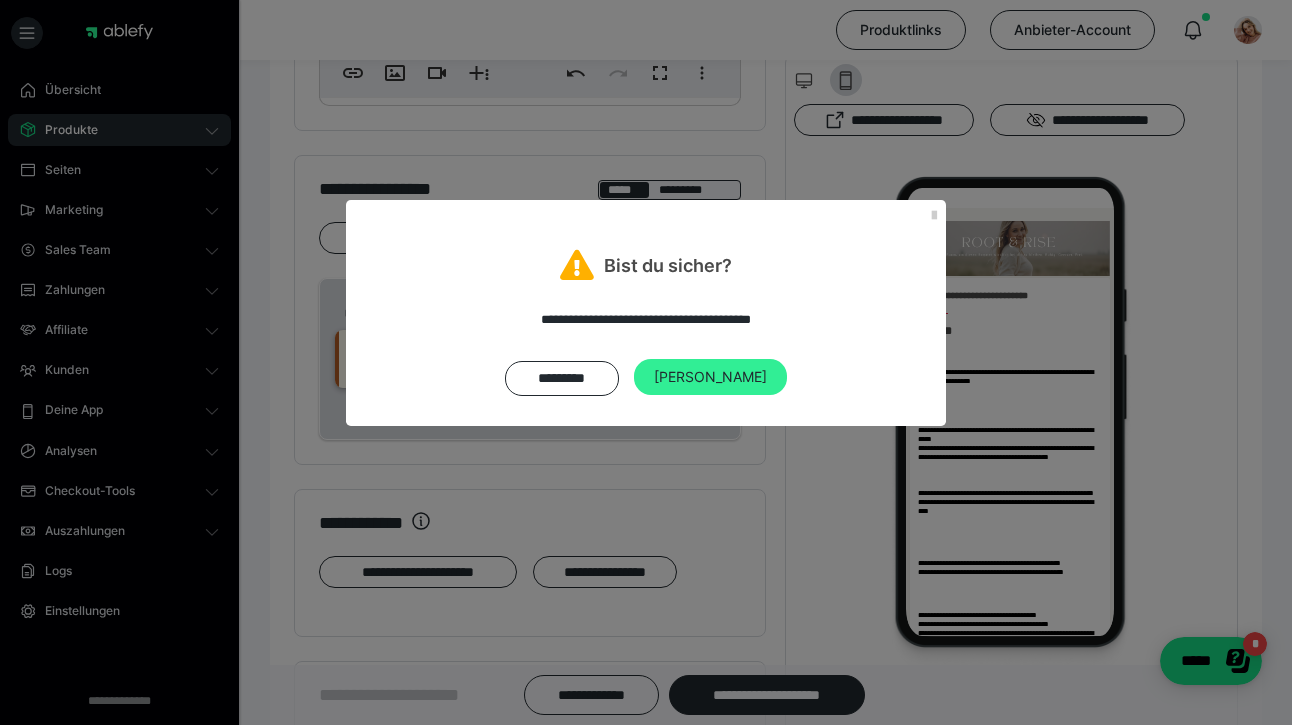 click on "Ja" at bounding box center (710, 377) 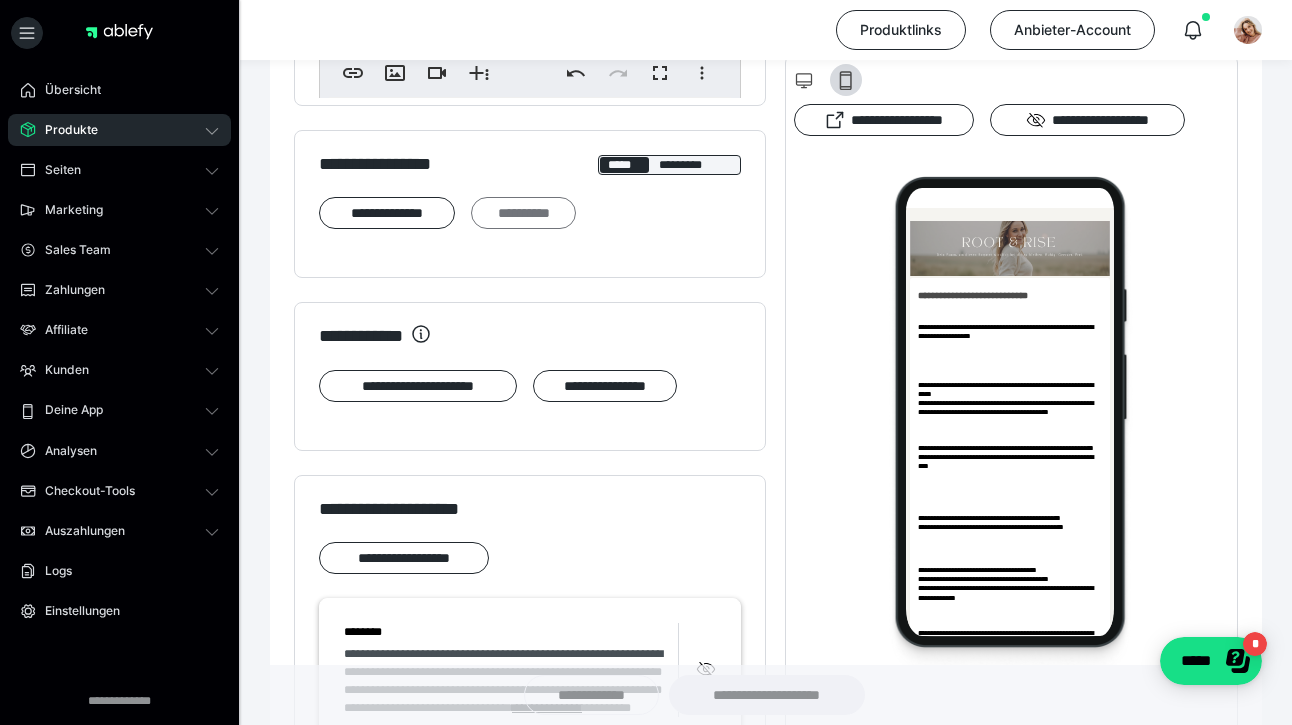 click on "**********" at bounding box center (523, 213) 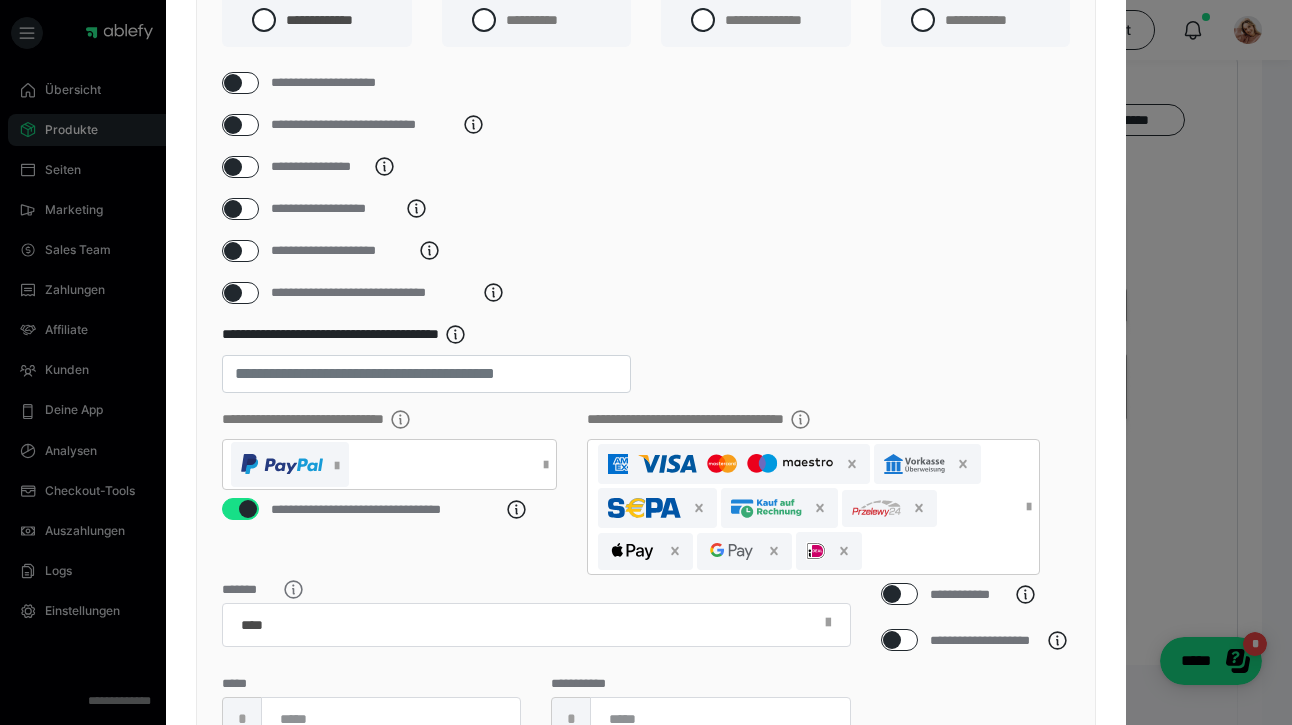 scroll, scrollTop: 208, scrollLeft: 0, axis: vertical 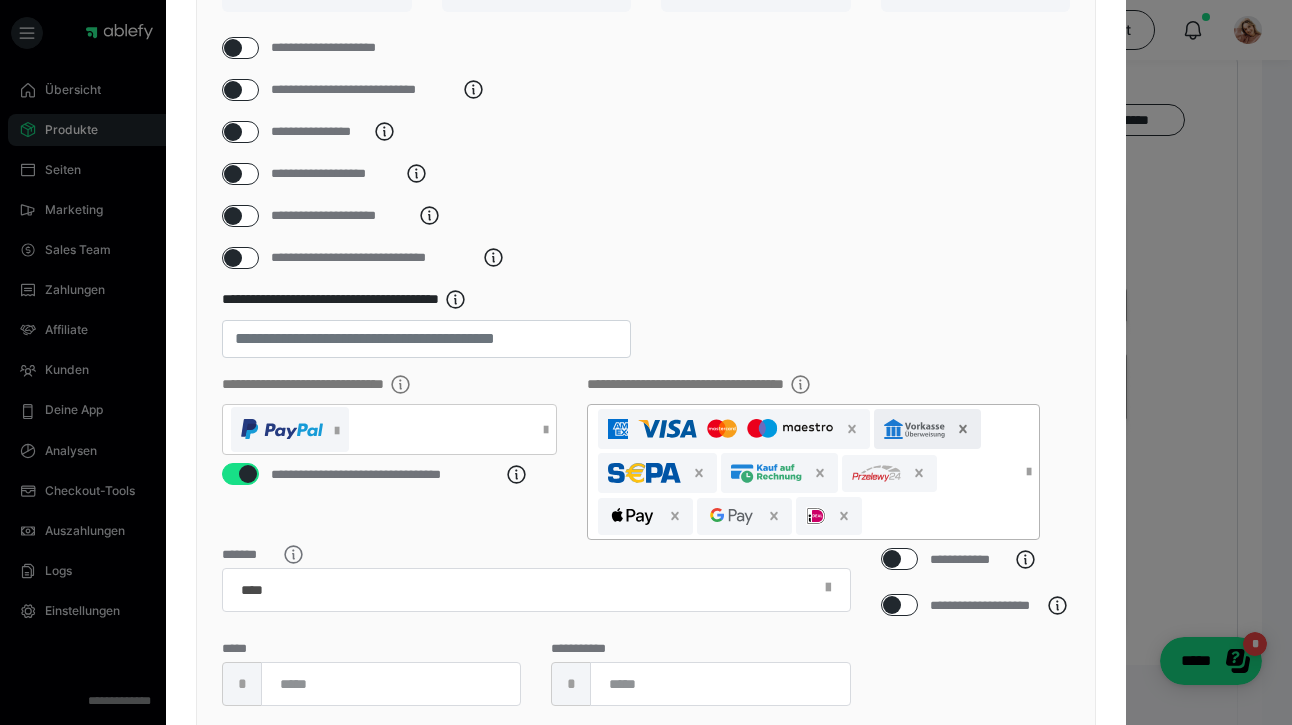 click 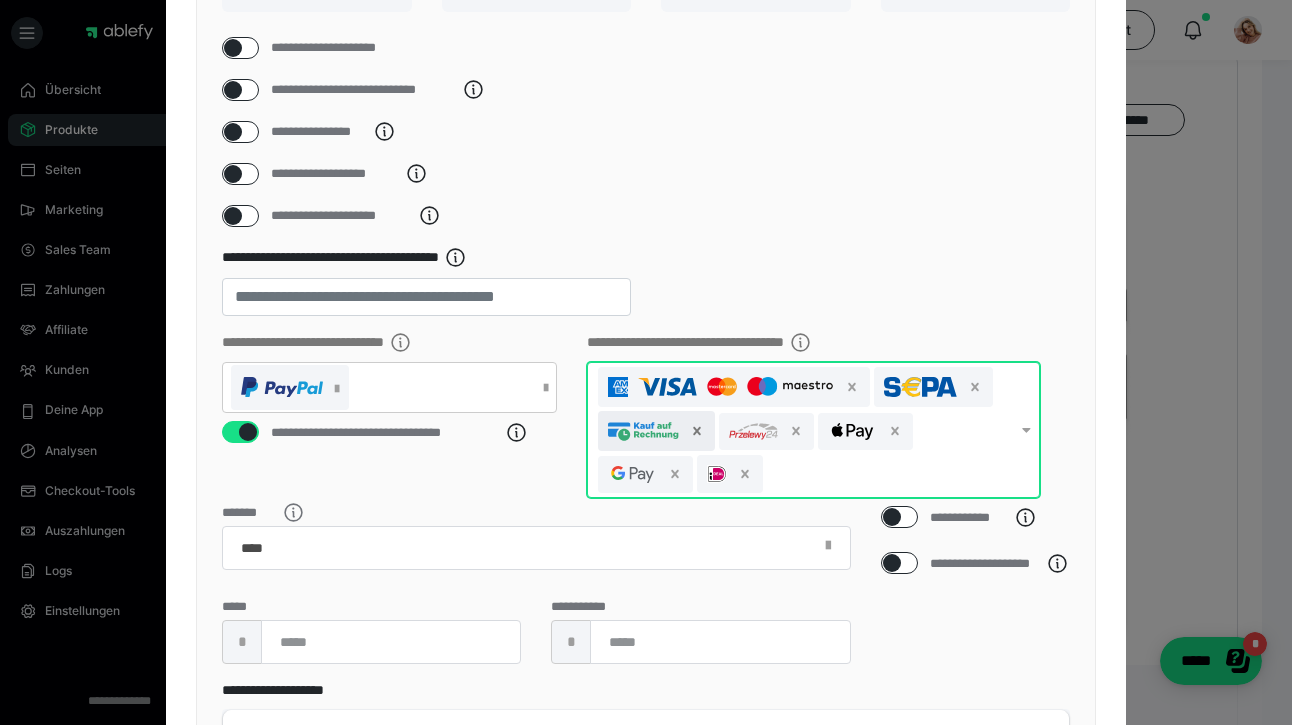 click 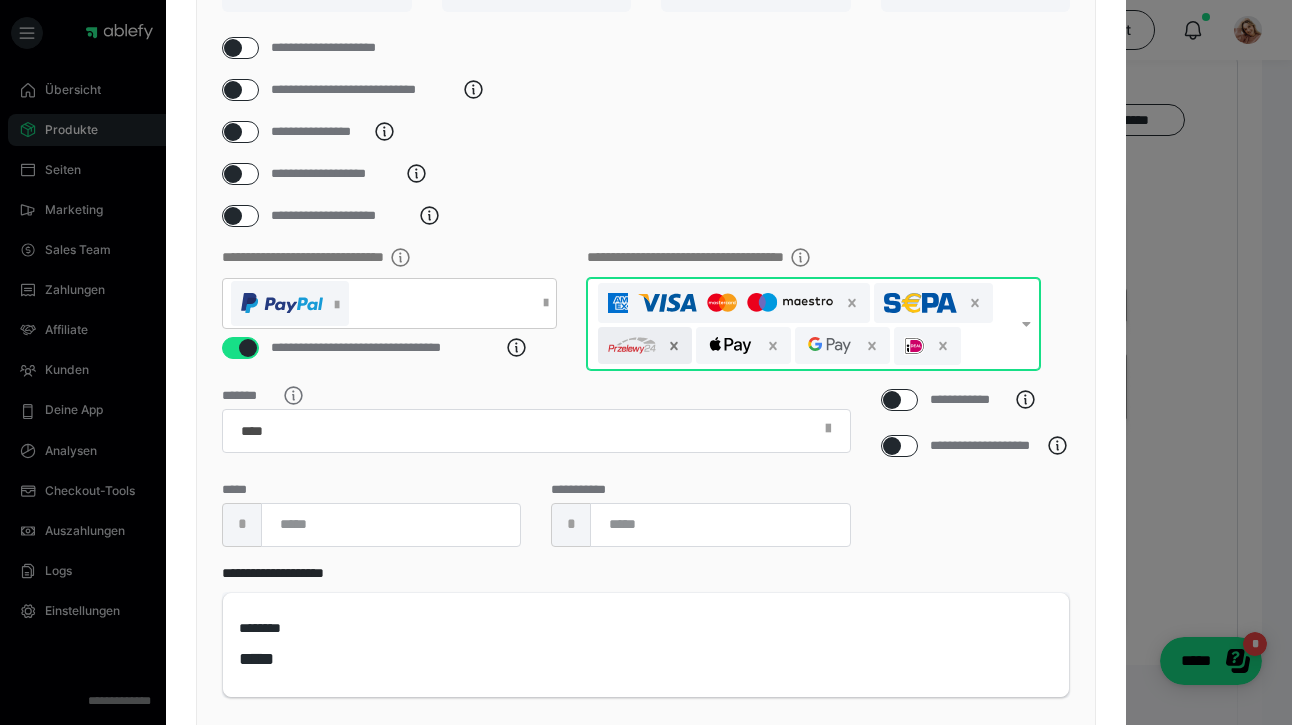 click 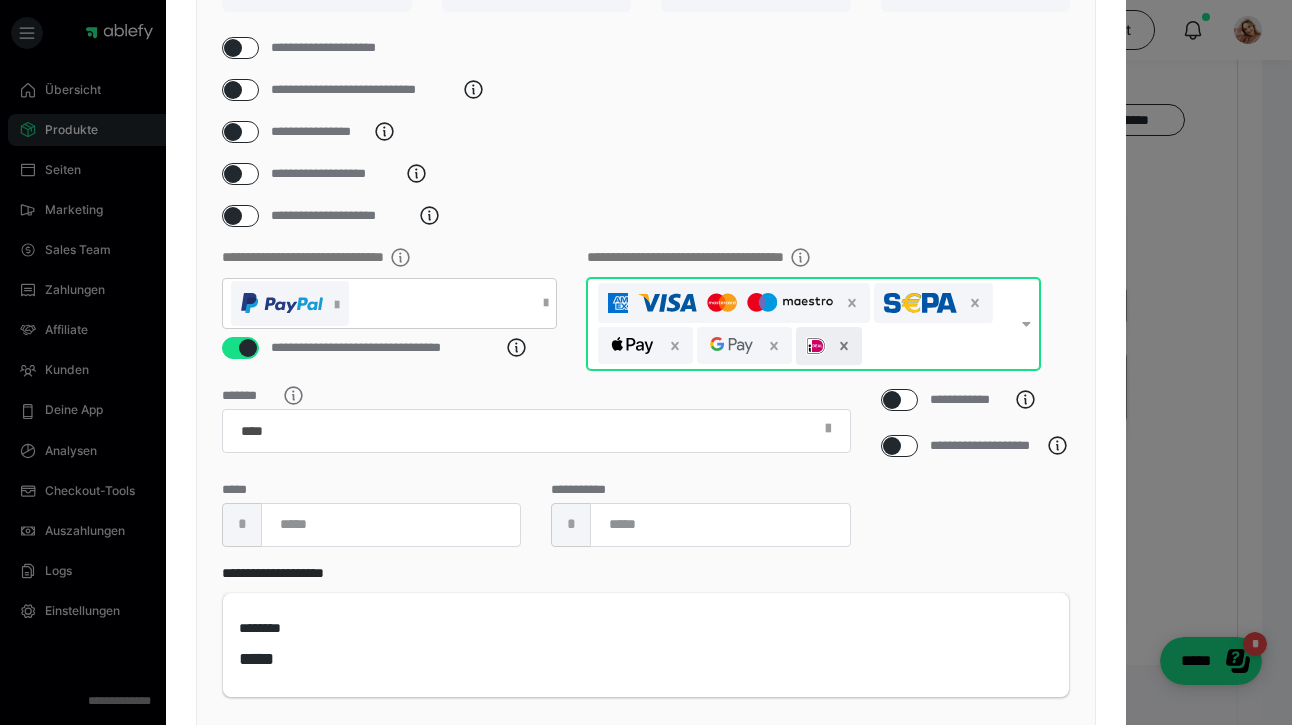 click 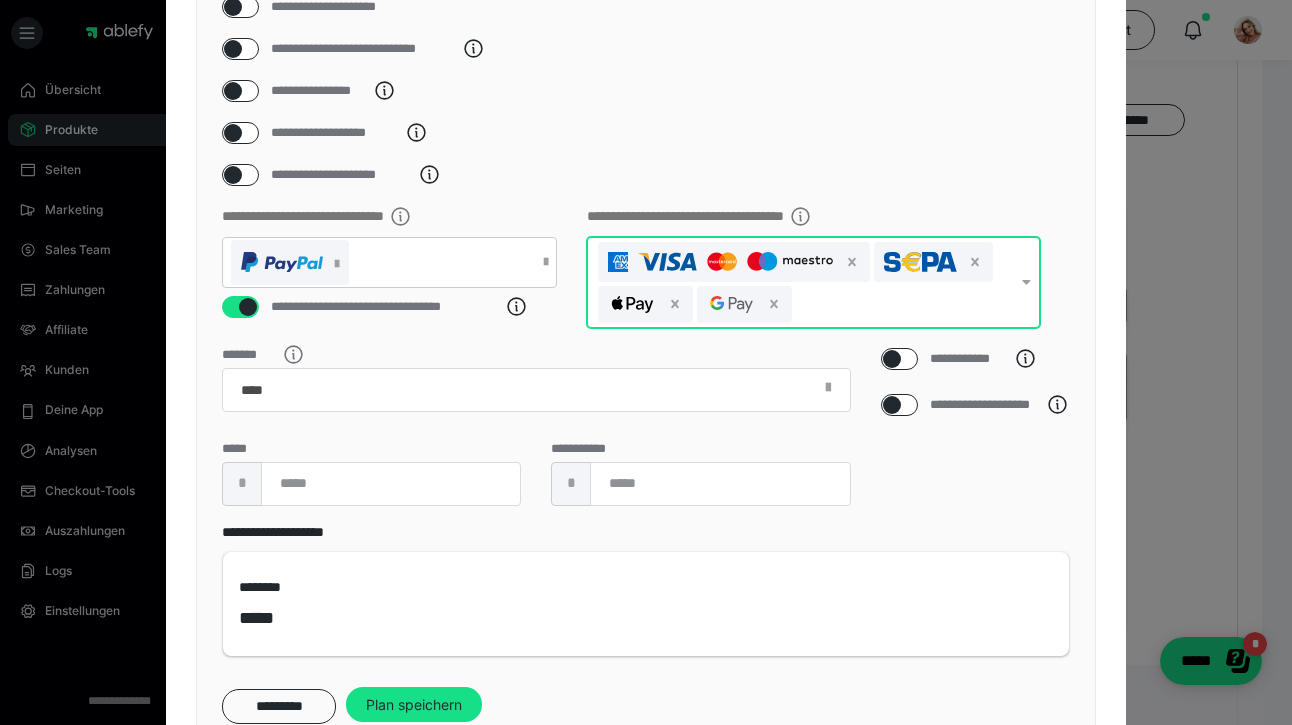 scroll, scrollTop: 277, scrollLeft: 0, axis: vertical 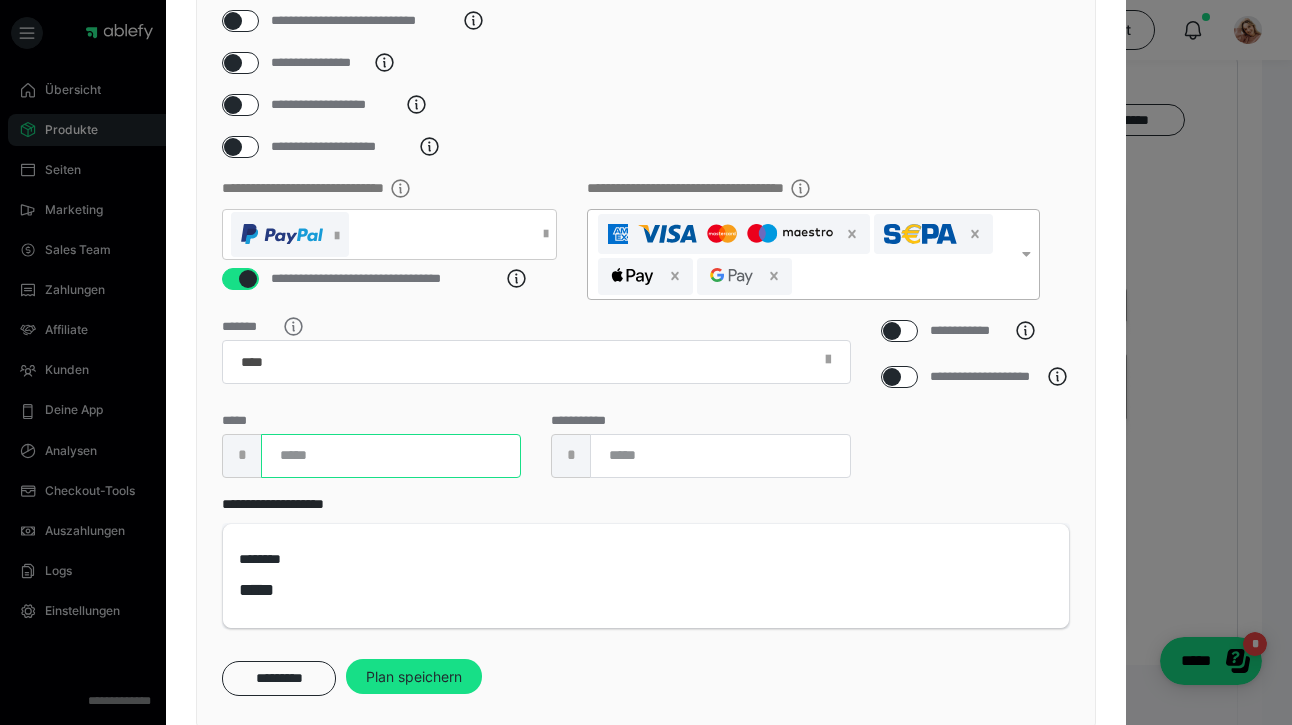 click at bounding box center (391, 456) 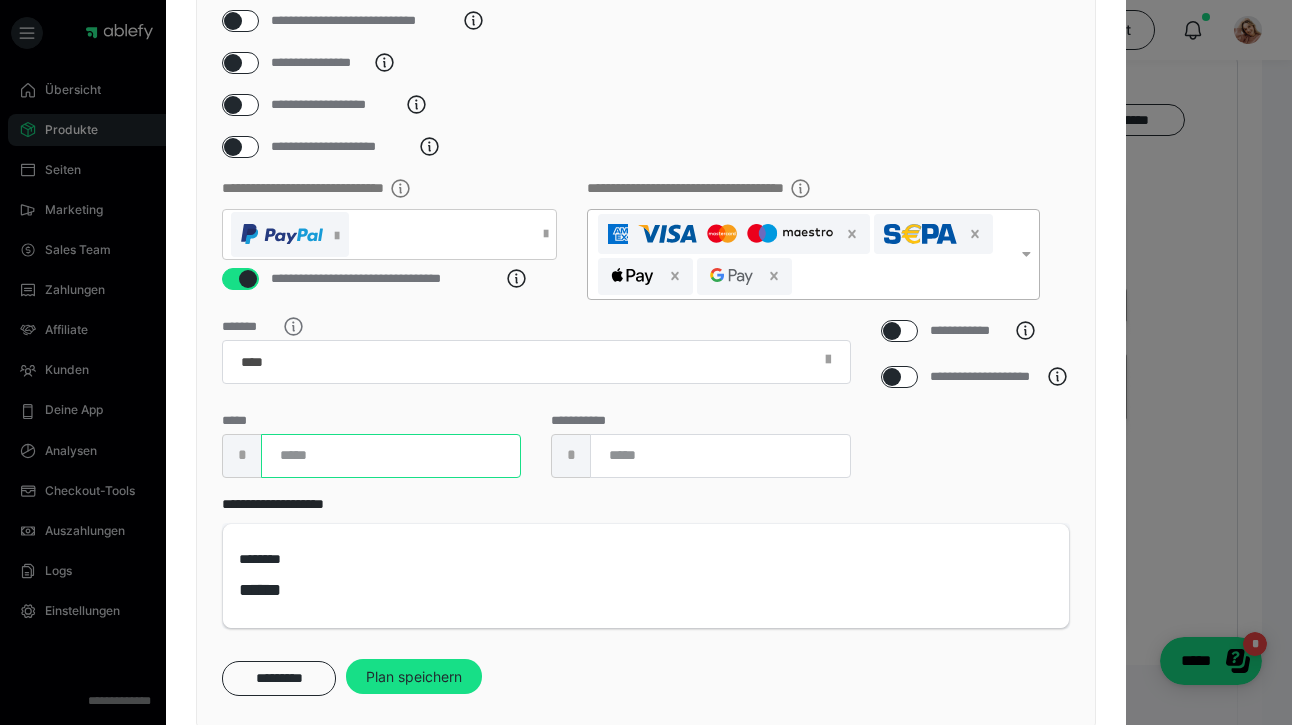 type on "**" 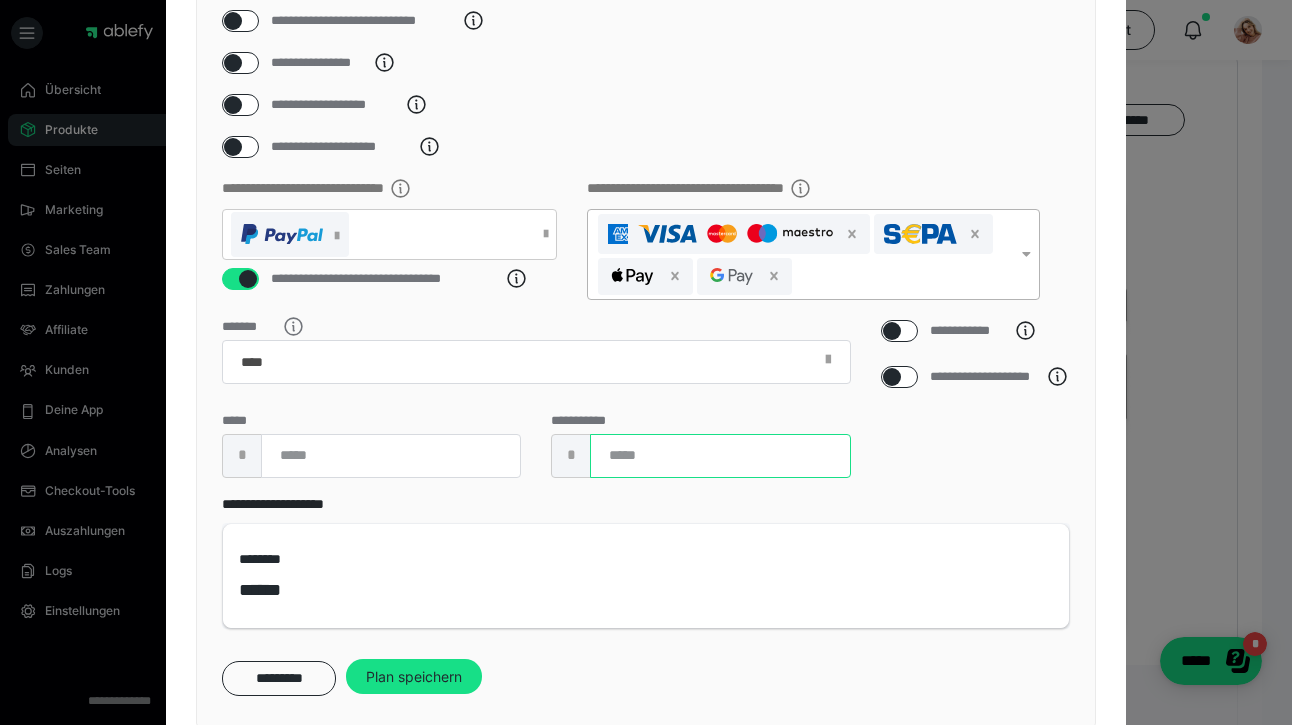 click at bounding box center (720, 456) 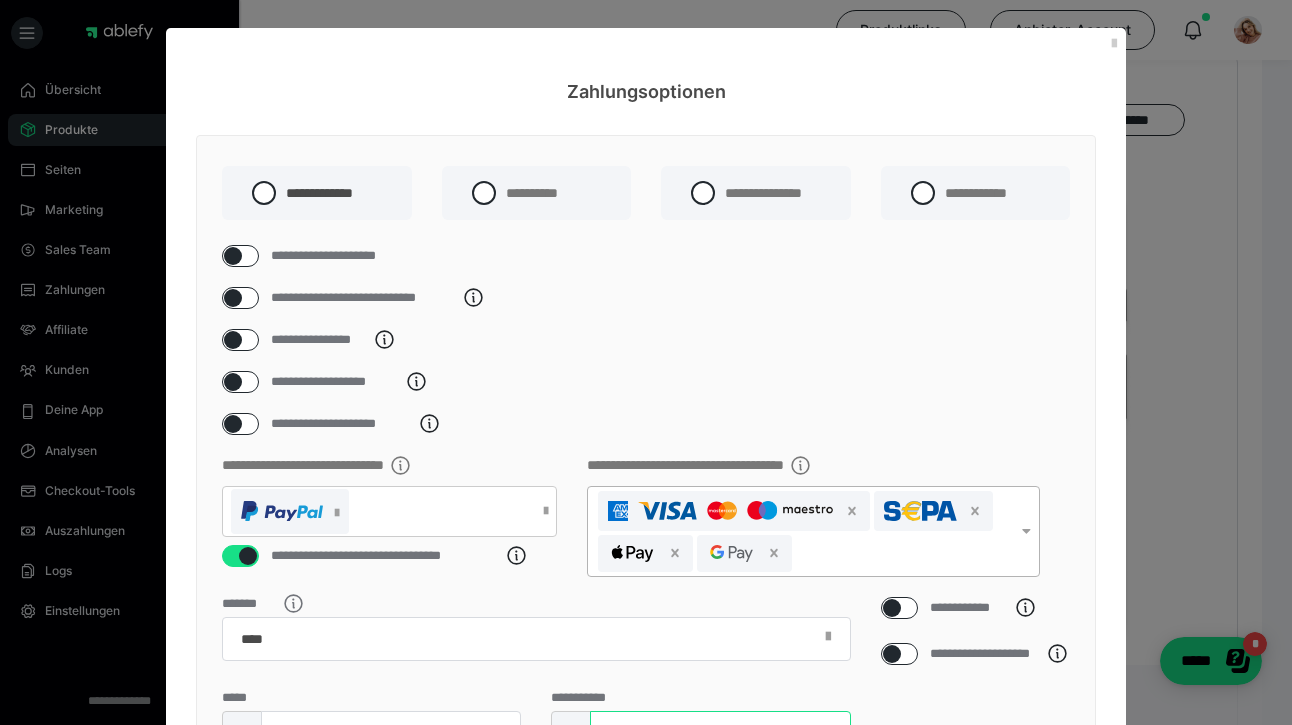 scroll, scrollTop: 0, scrollLeft: 0, axis: both 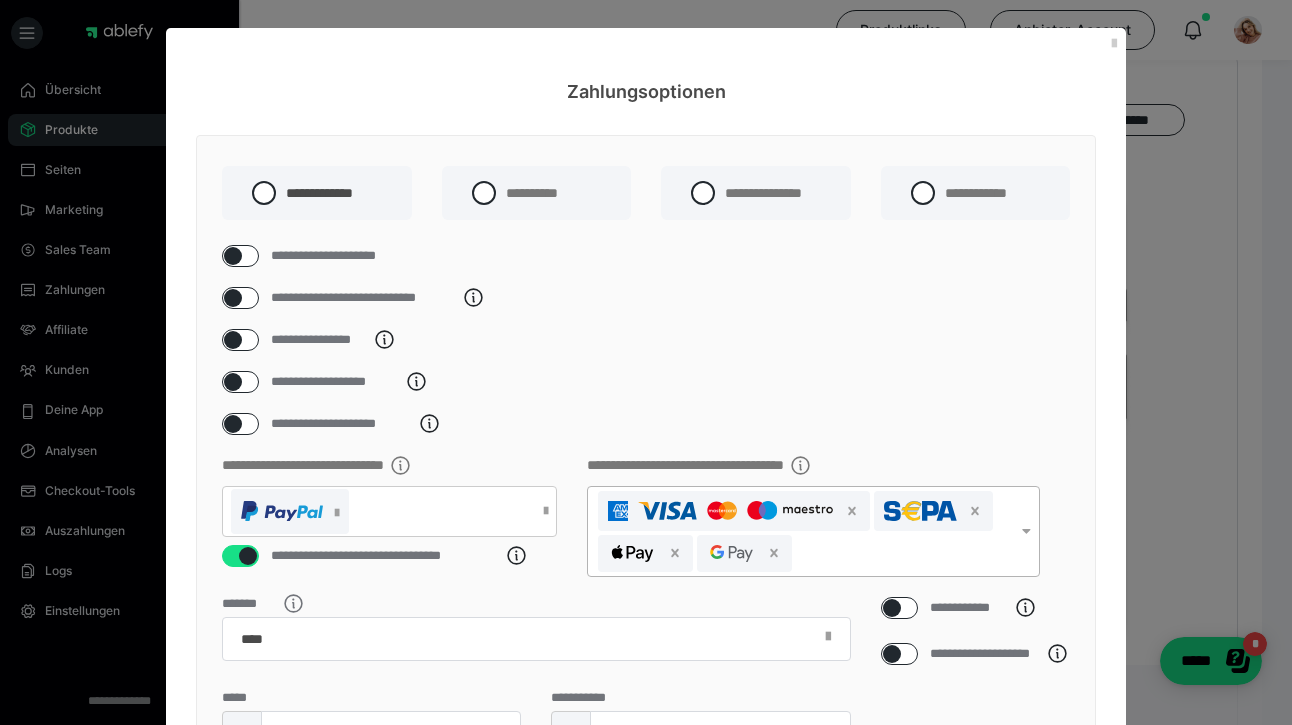 click at bounding box center (233, 298) 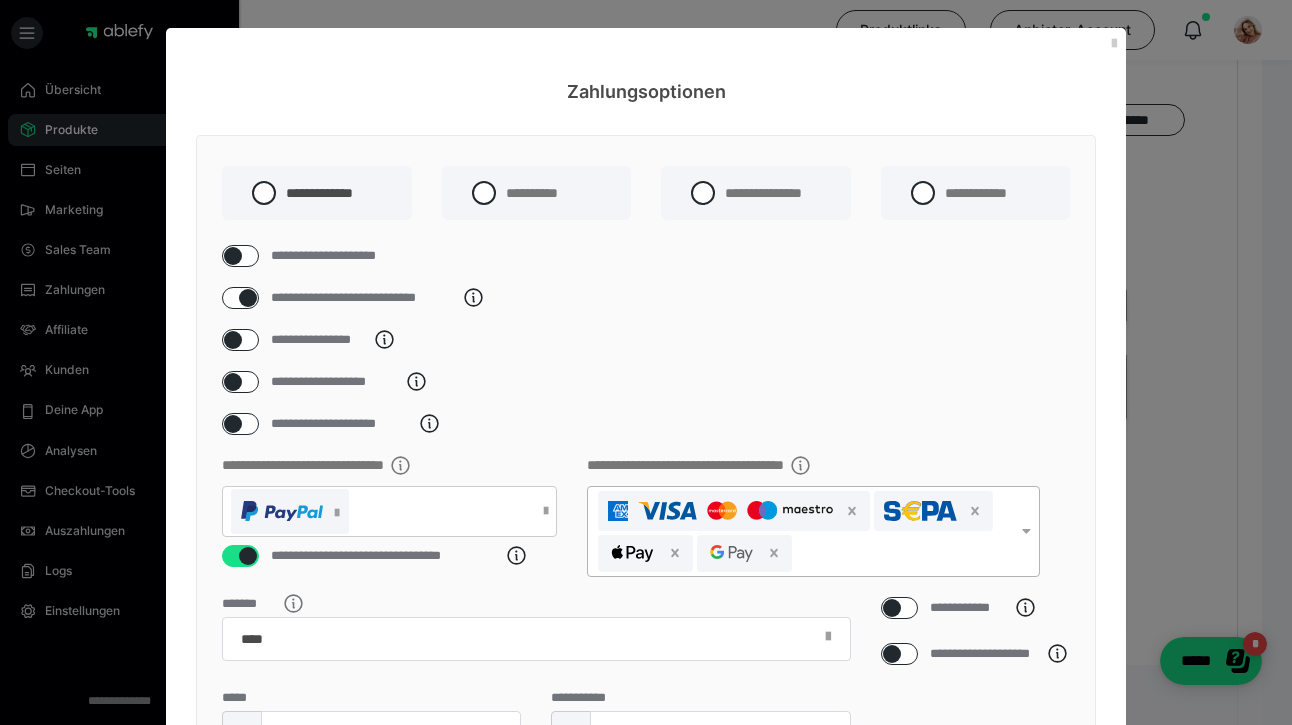 checkbox on "****" 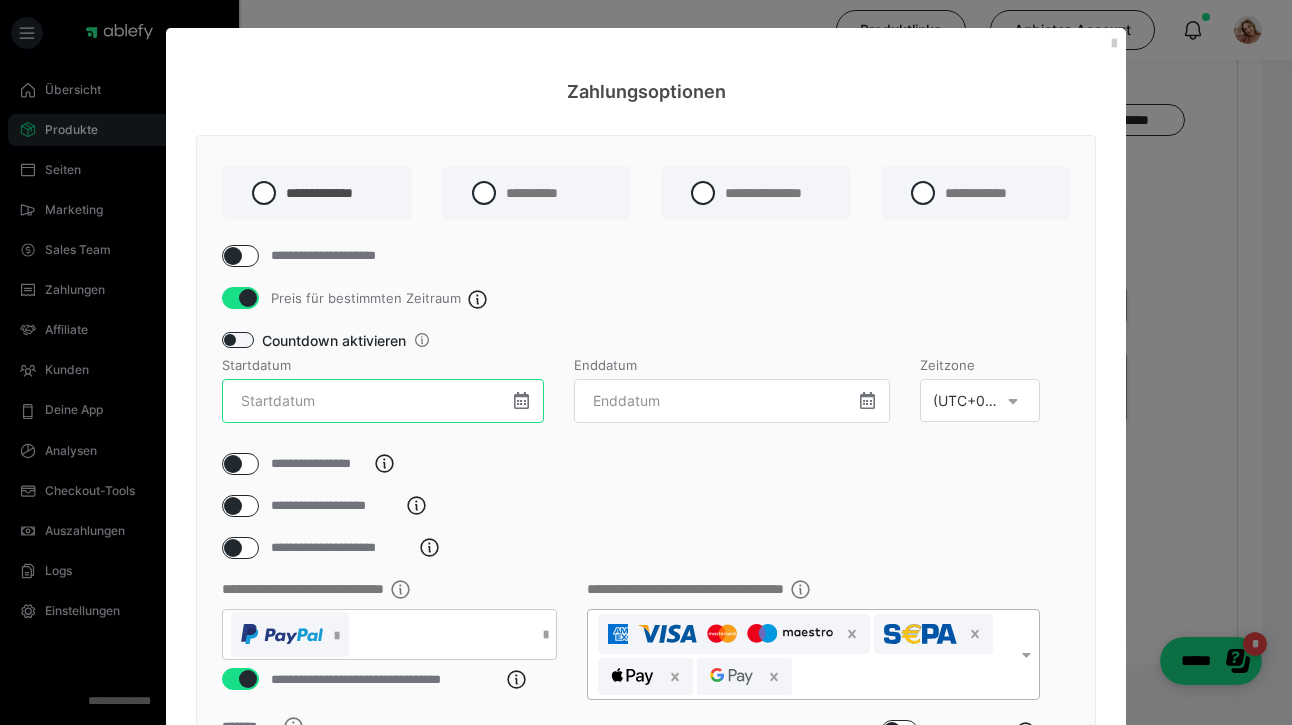 click at bounding box center (383, 401) 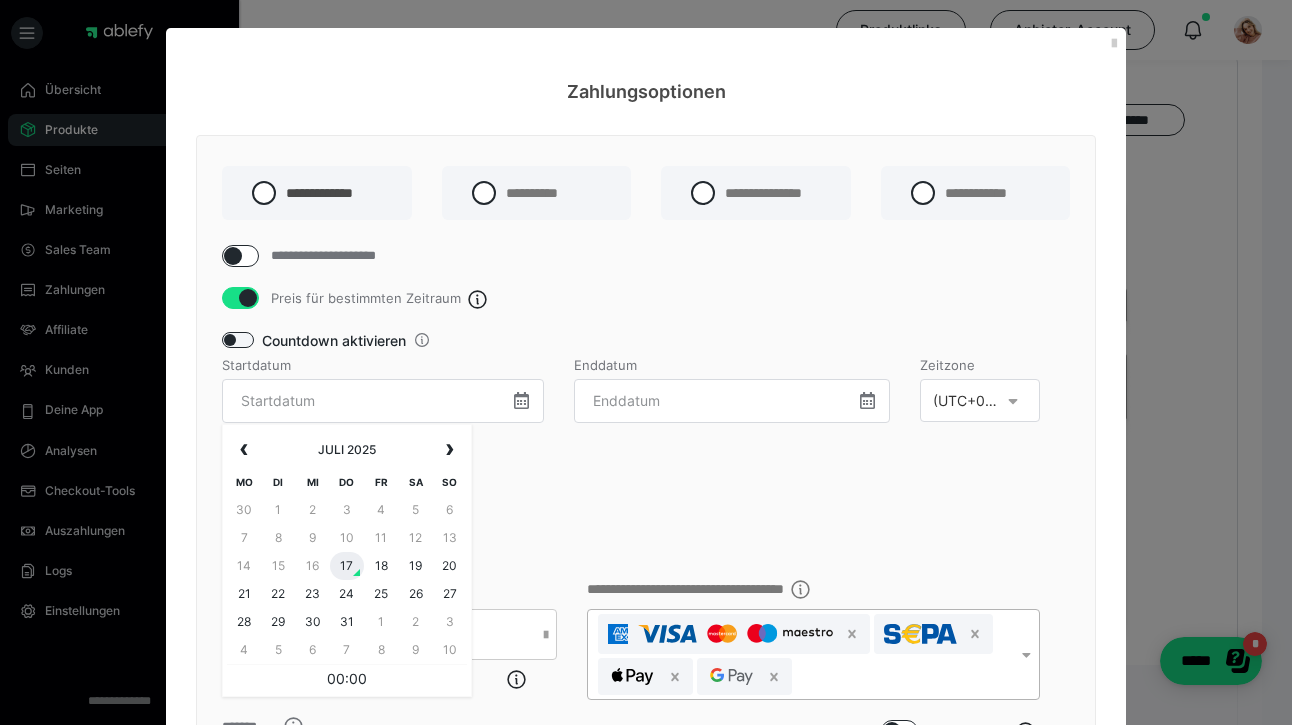 click on "17" at bounding box center [347, 566] 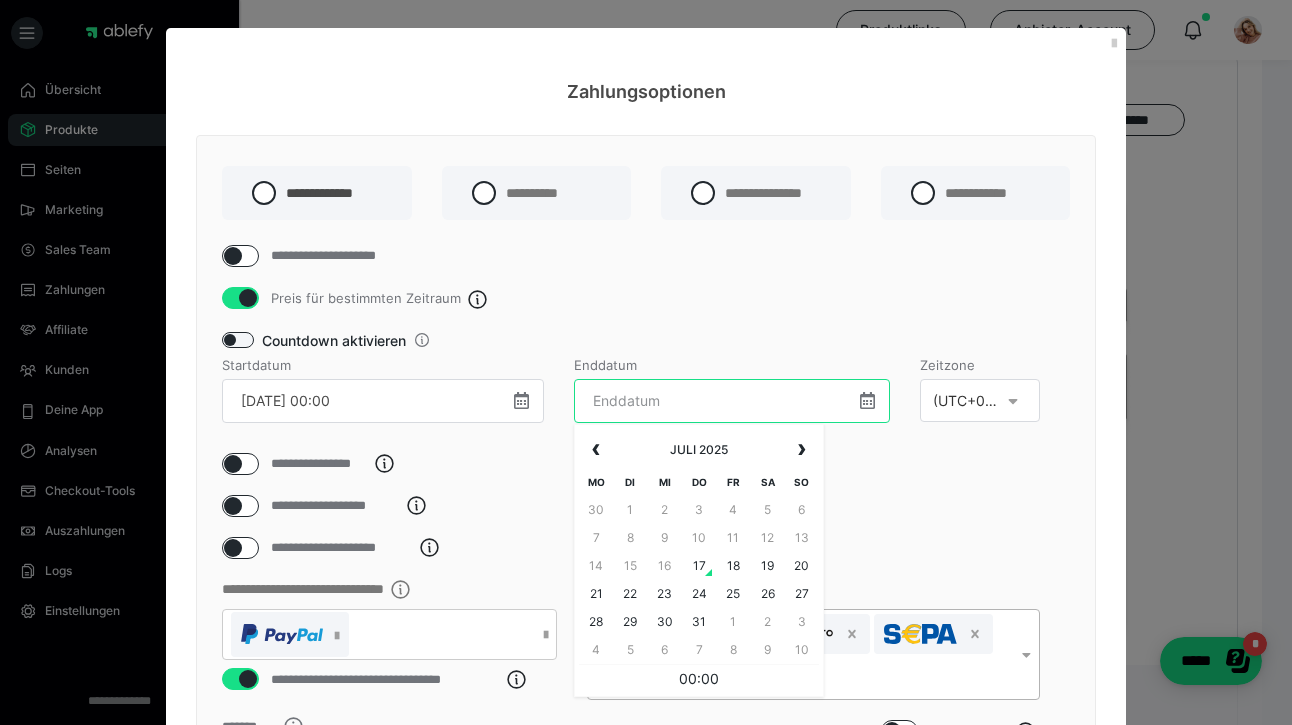 click at bounding box center (732, 401) 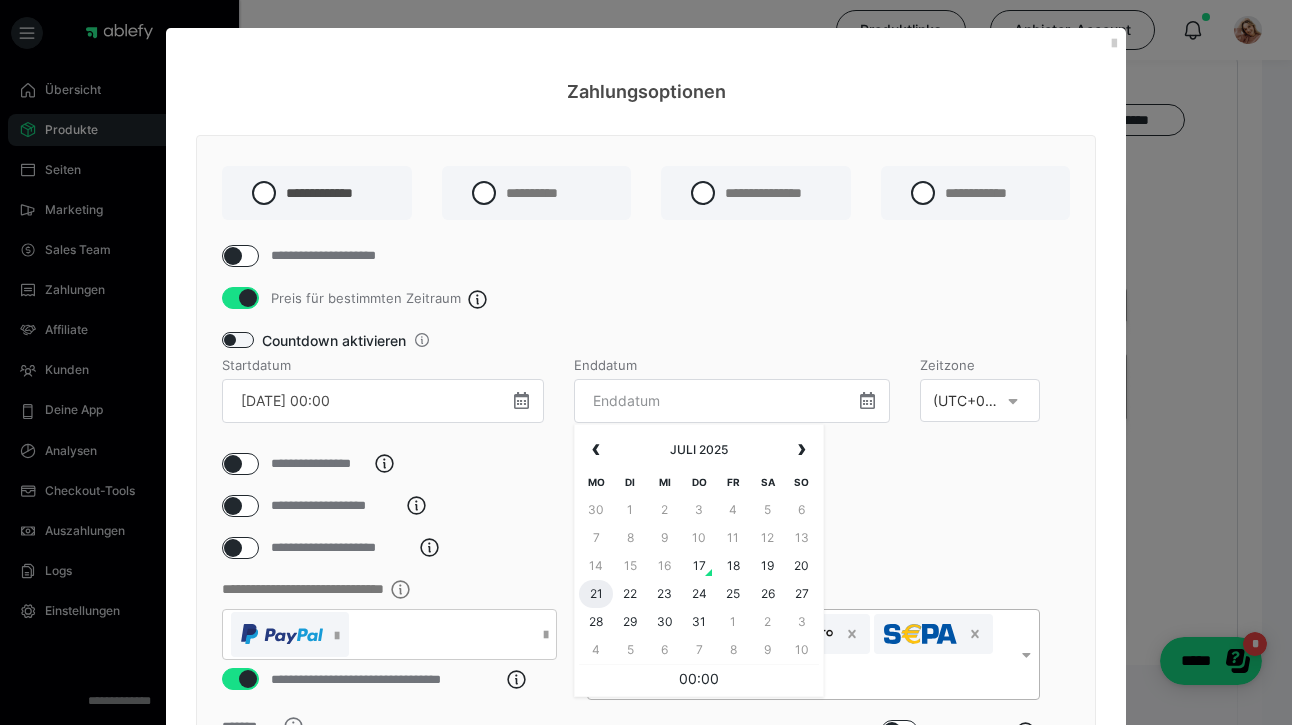 click on "21" at bounding box center (596, 594) 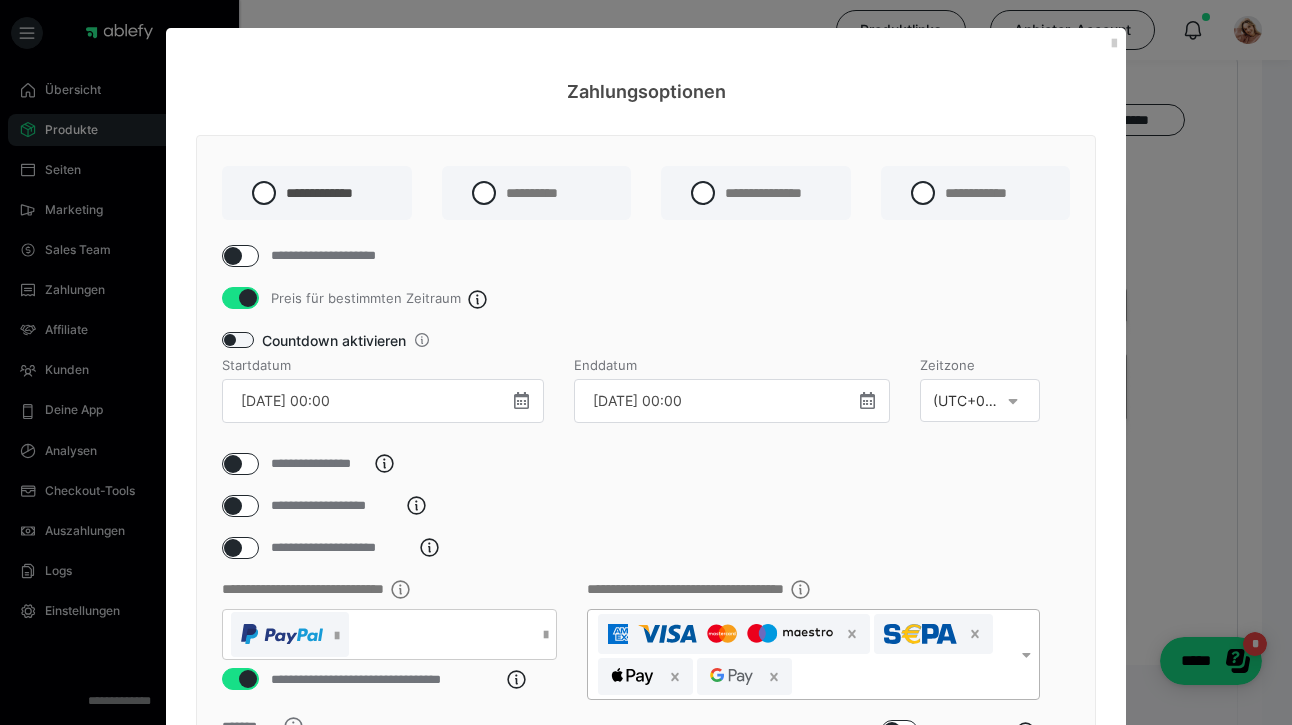 click at bounding box center (1019, 400) 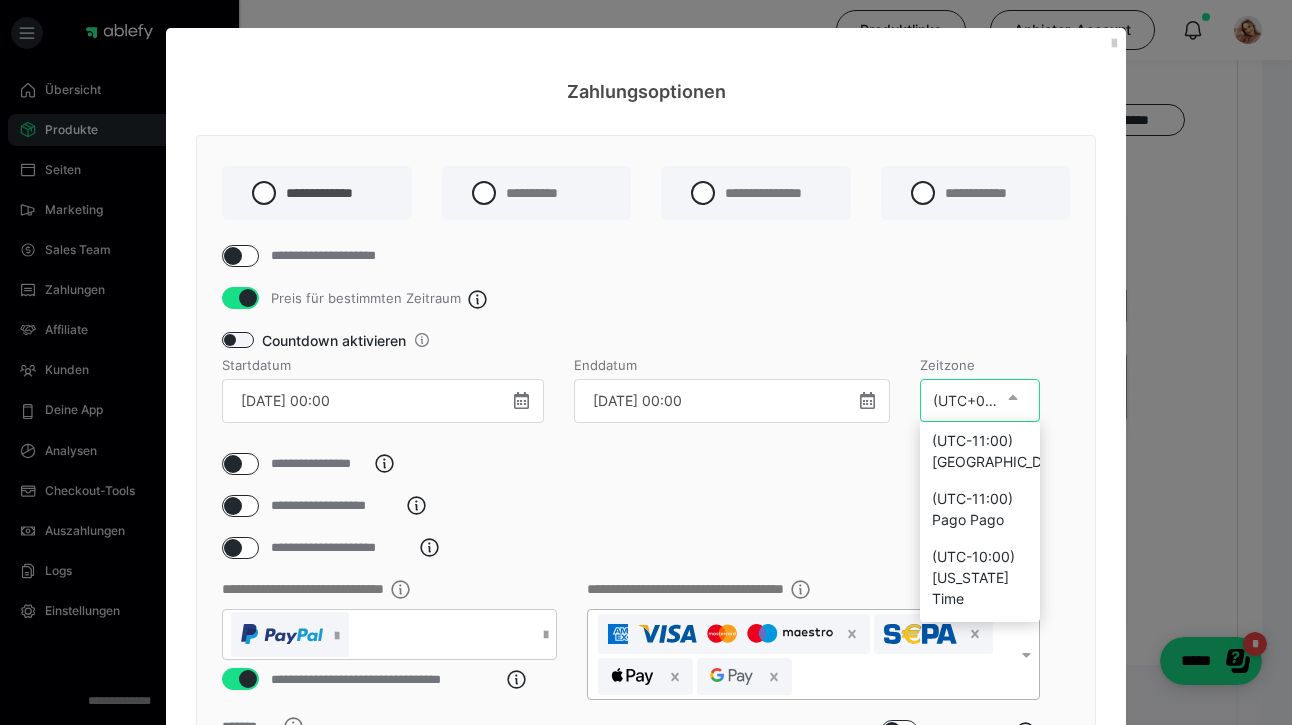 scroll, scrollTop: 6718, scrollLeft: 0, axis: vertical 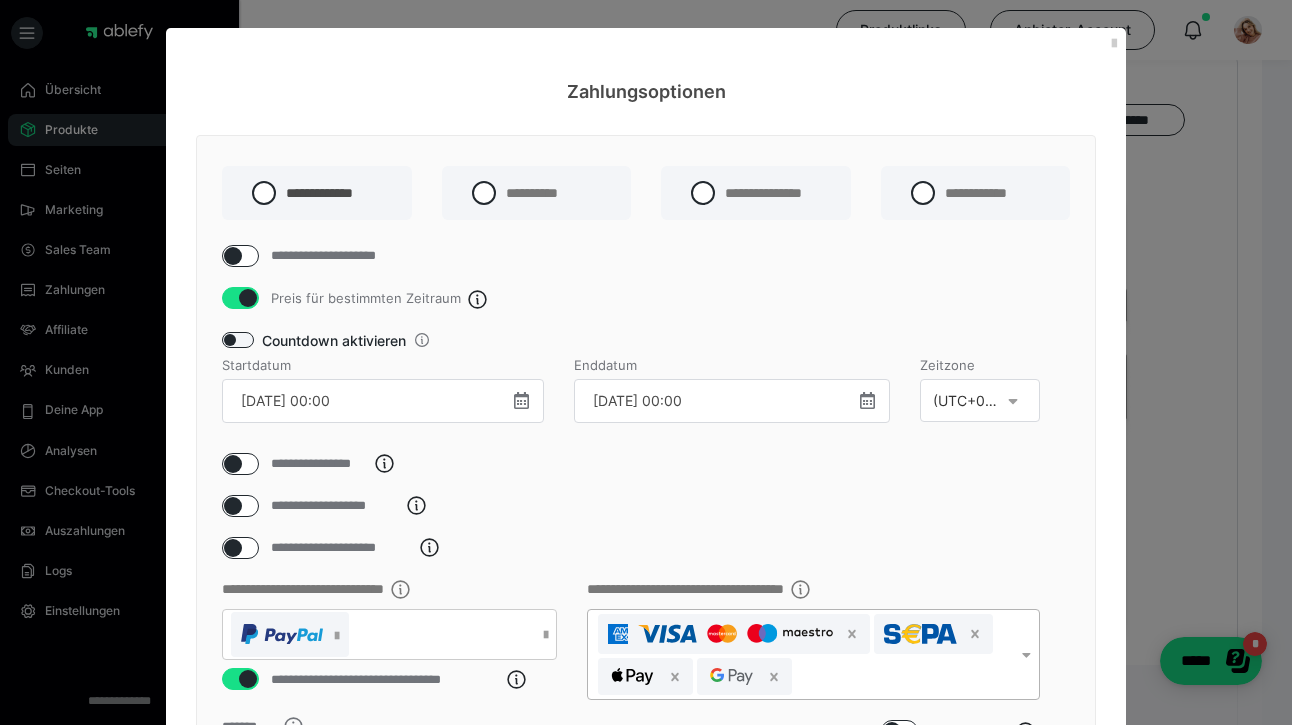 click on "**********" at bounding box center (646, 631) 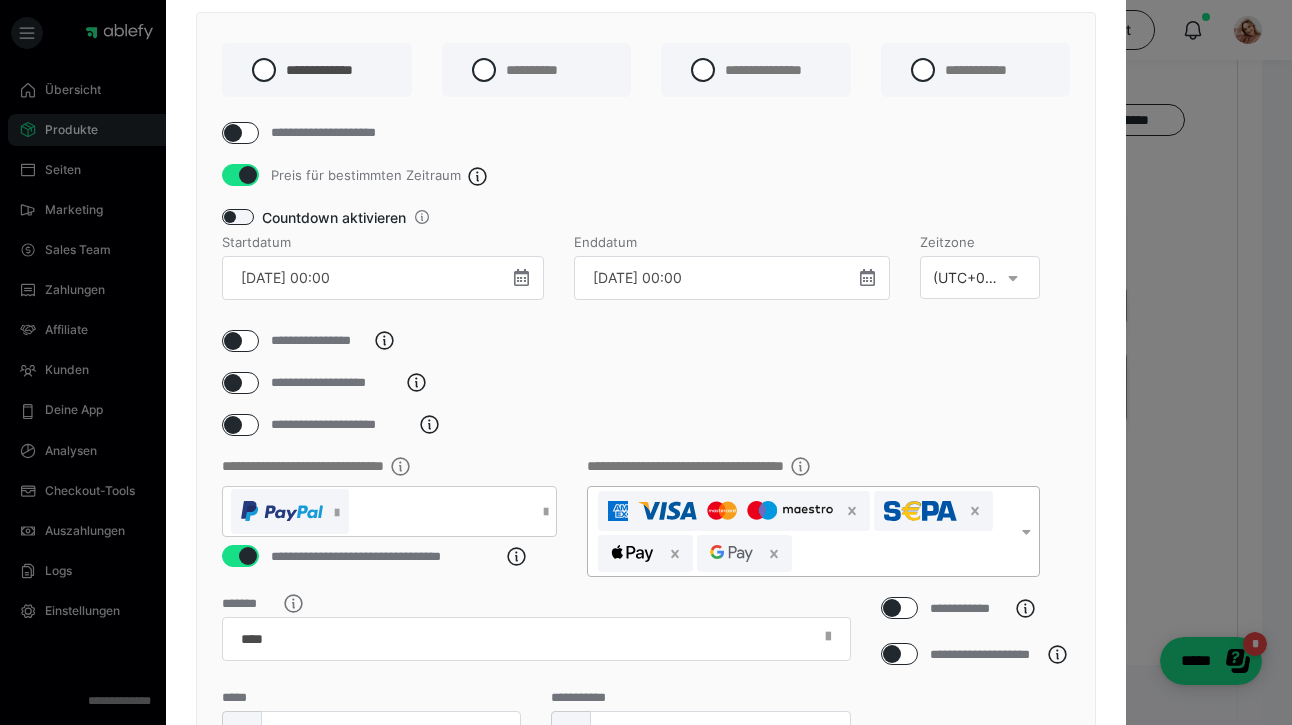 scroll, scrollTop: 170, scrollLeft: 0, axis: vertical 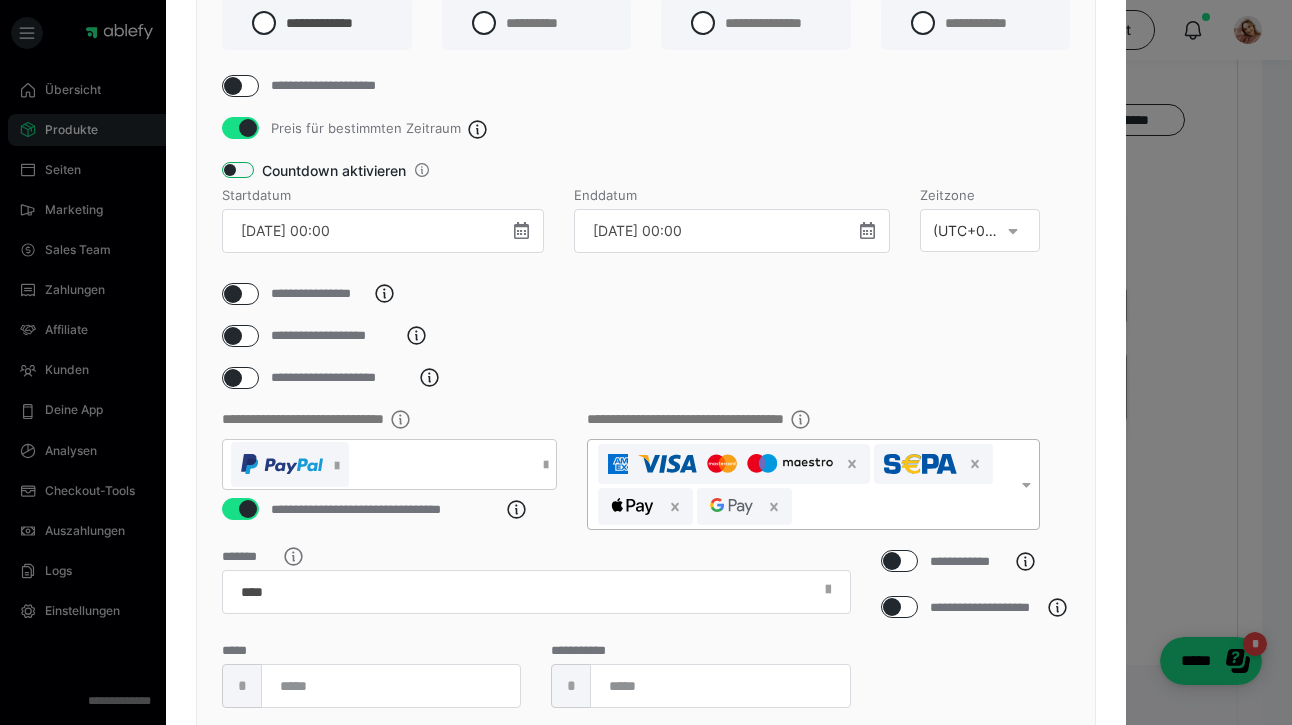 click at bounding box center (238, 170) 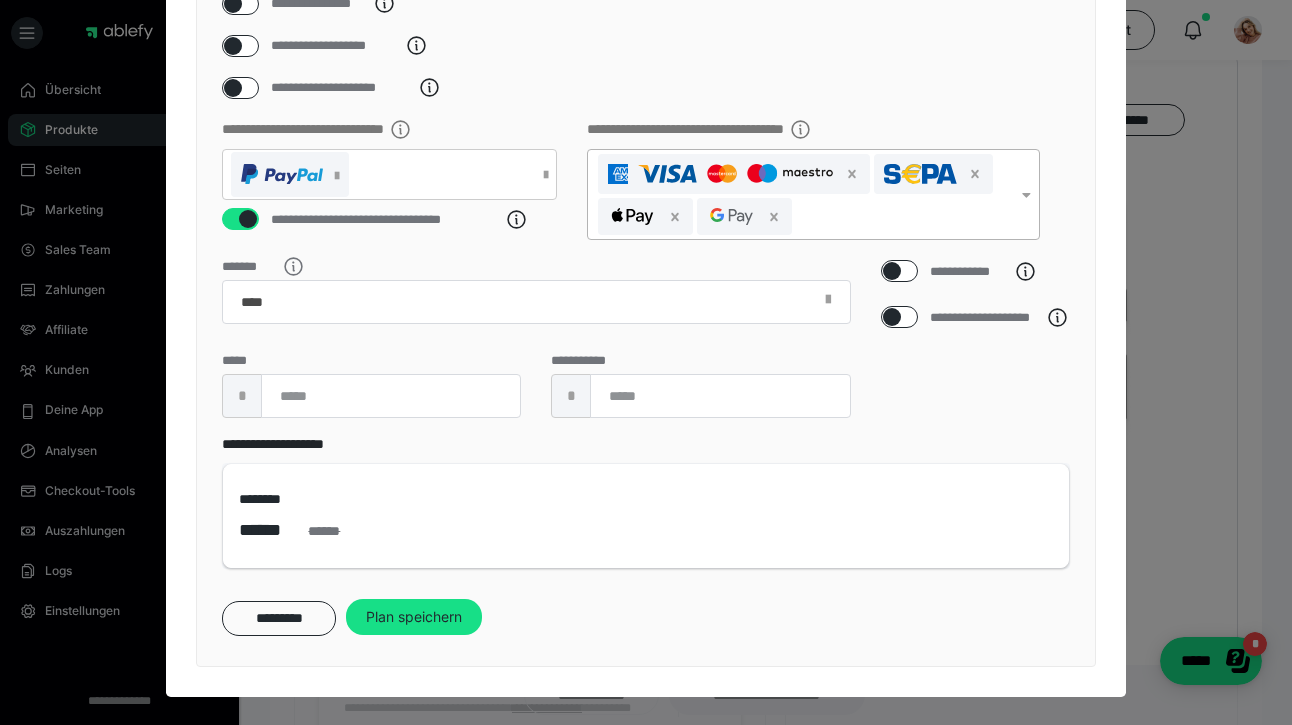 scroll, scrollTop: 487, scrollLeft: 0, axis: vertical 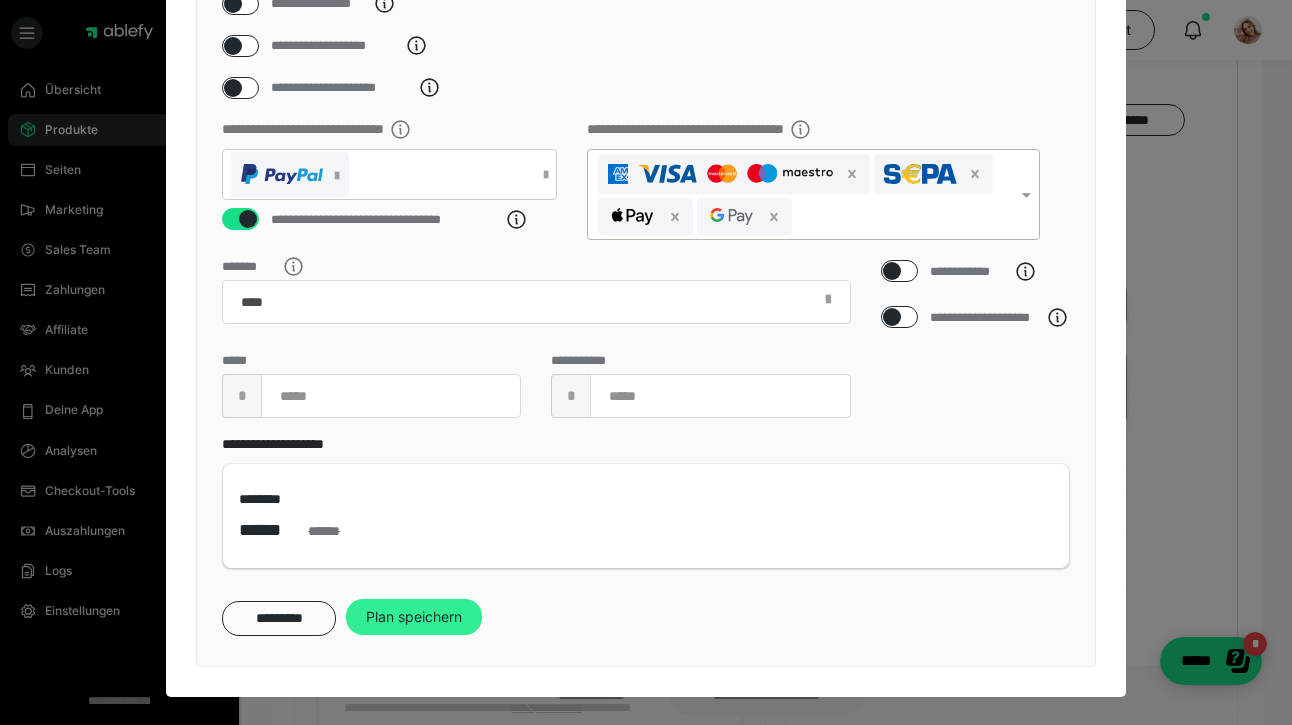 click on "Plan speichern" at bounding box center [414, 617] 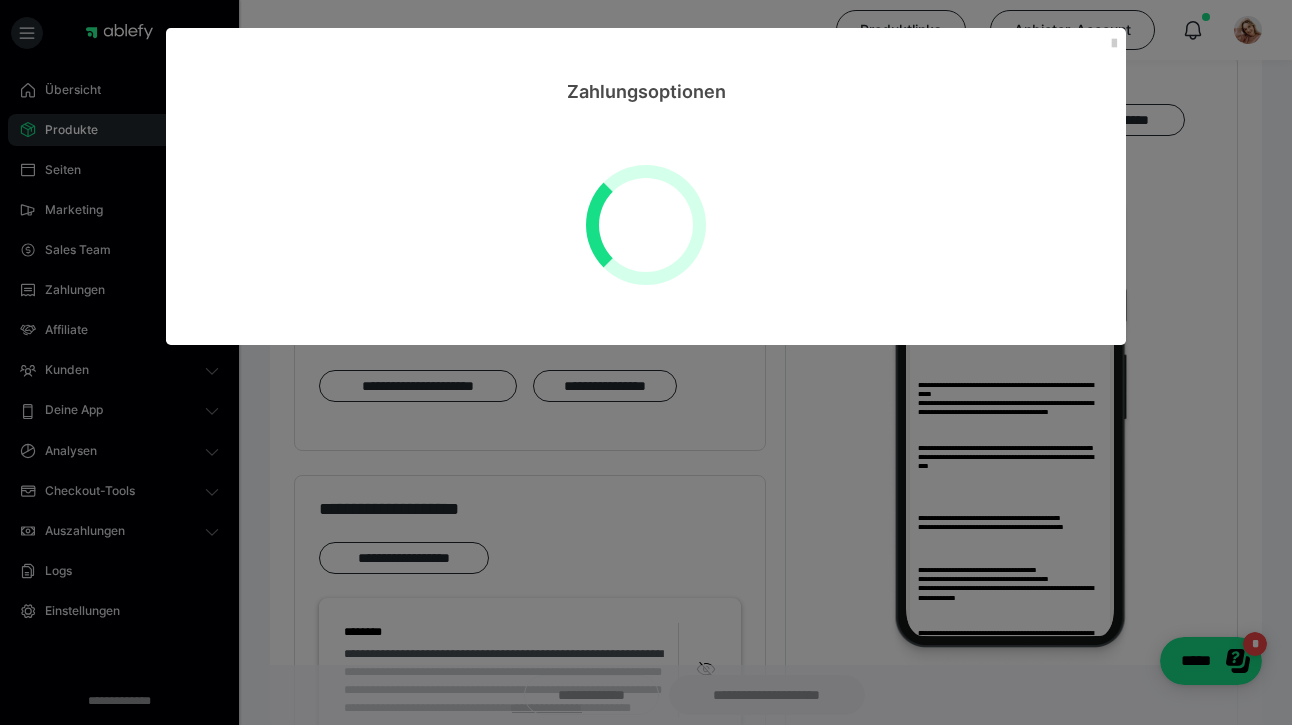 scroll, scrollTop: 0, scrollLeft: 0, axis: both 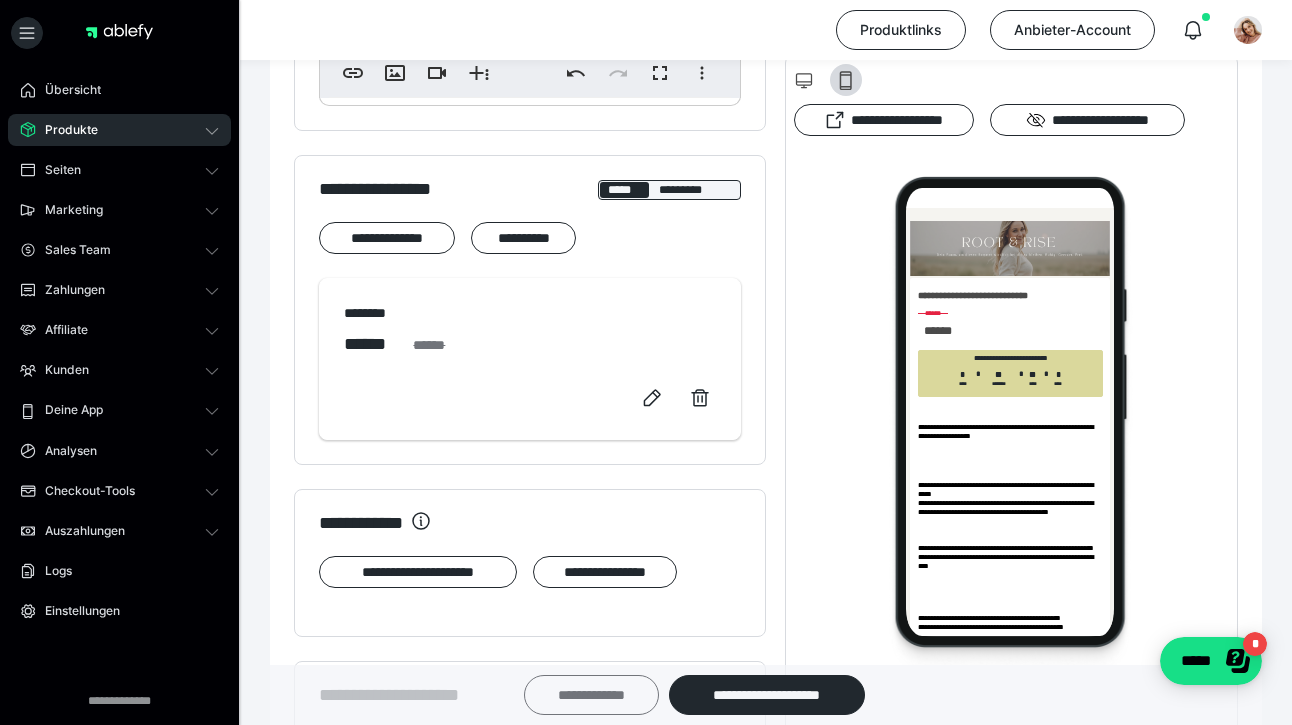 click on "**********" at bounding box center [591, 695] 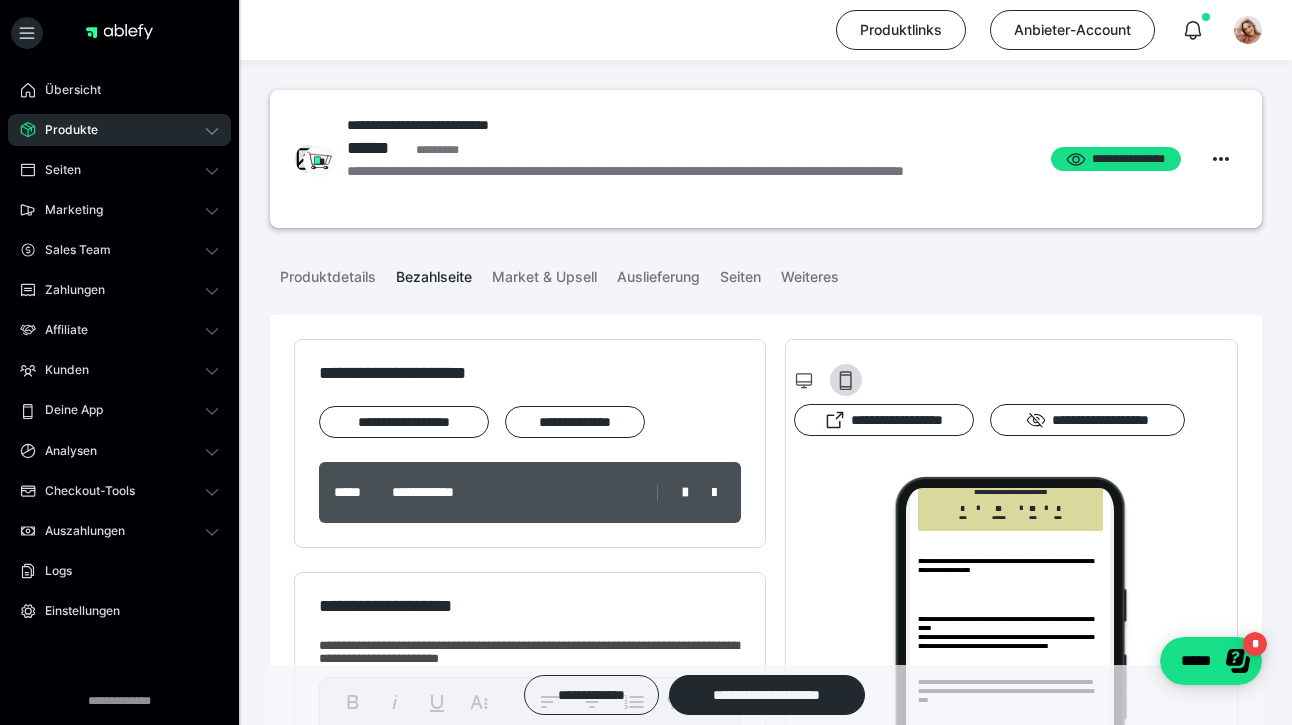 scroll, scrollTop: 169, scrollLeft: 0, axis: vertical 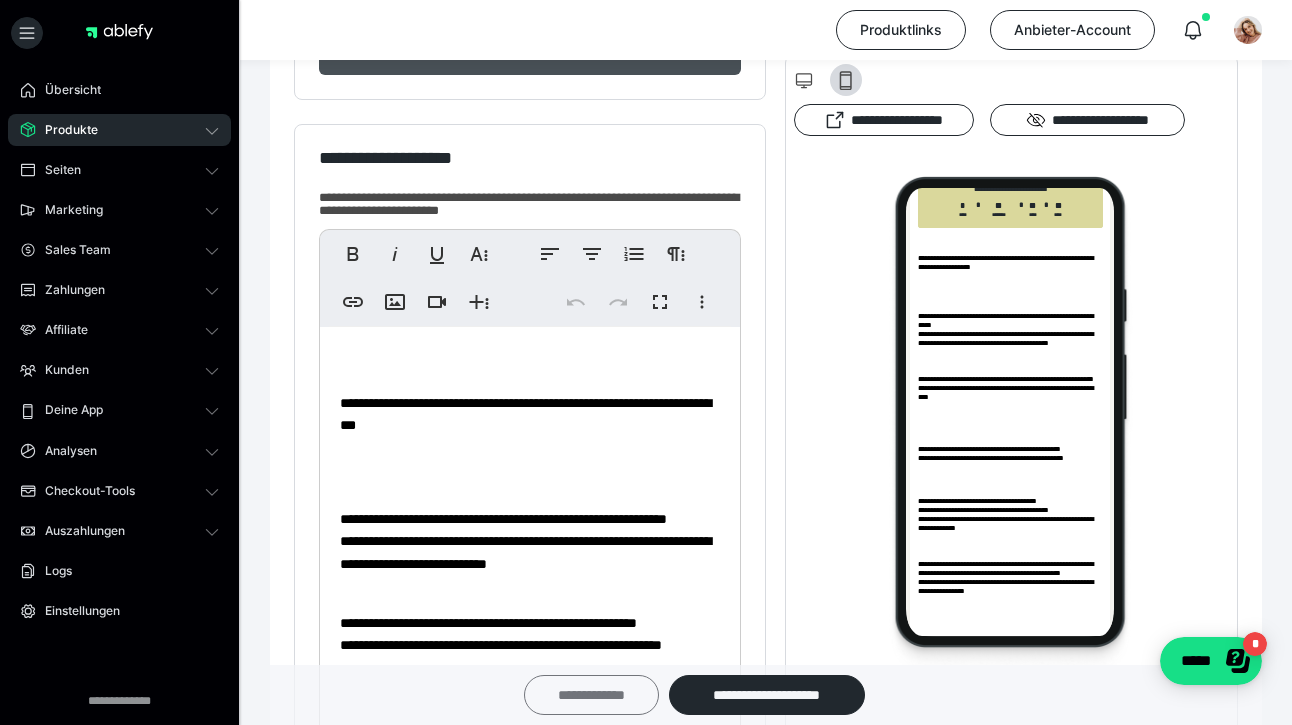 click on "**********" at bounding box center (591, 695) 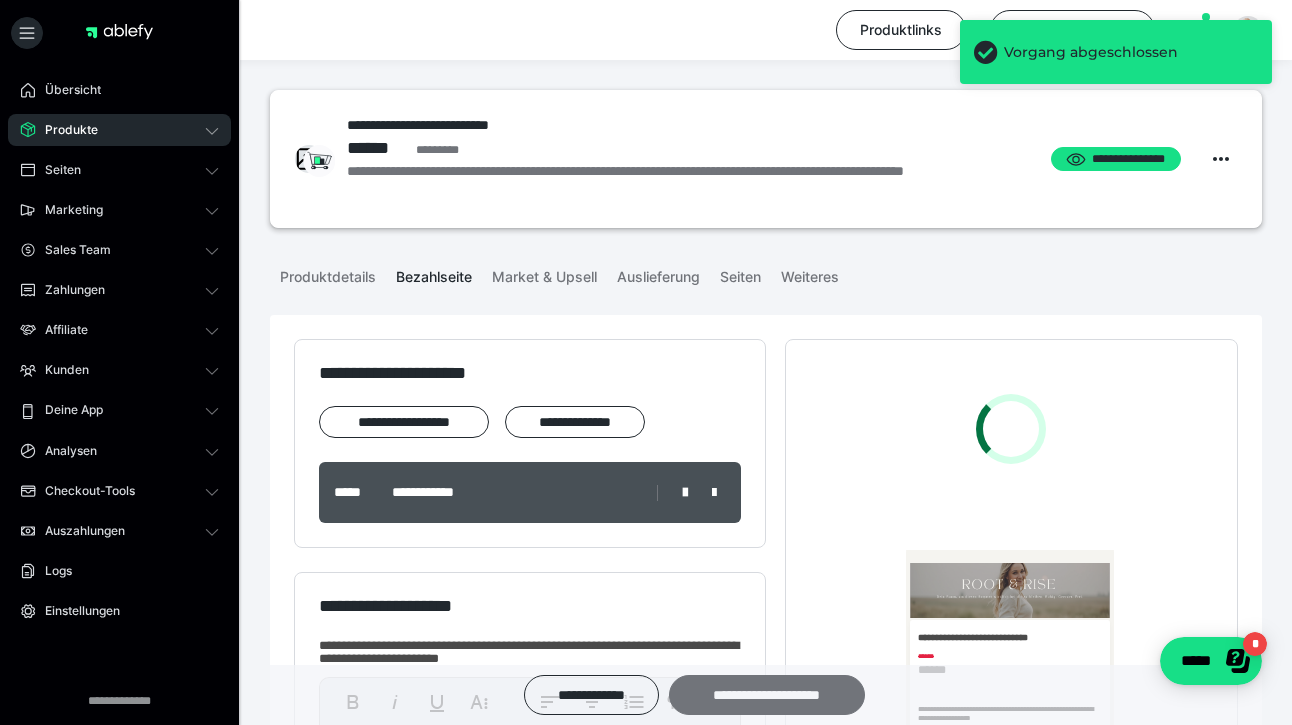 scroll, scrollTop: 0, scrollLeft: 0, axis: both 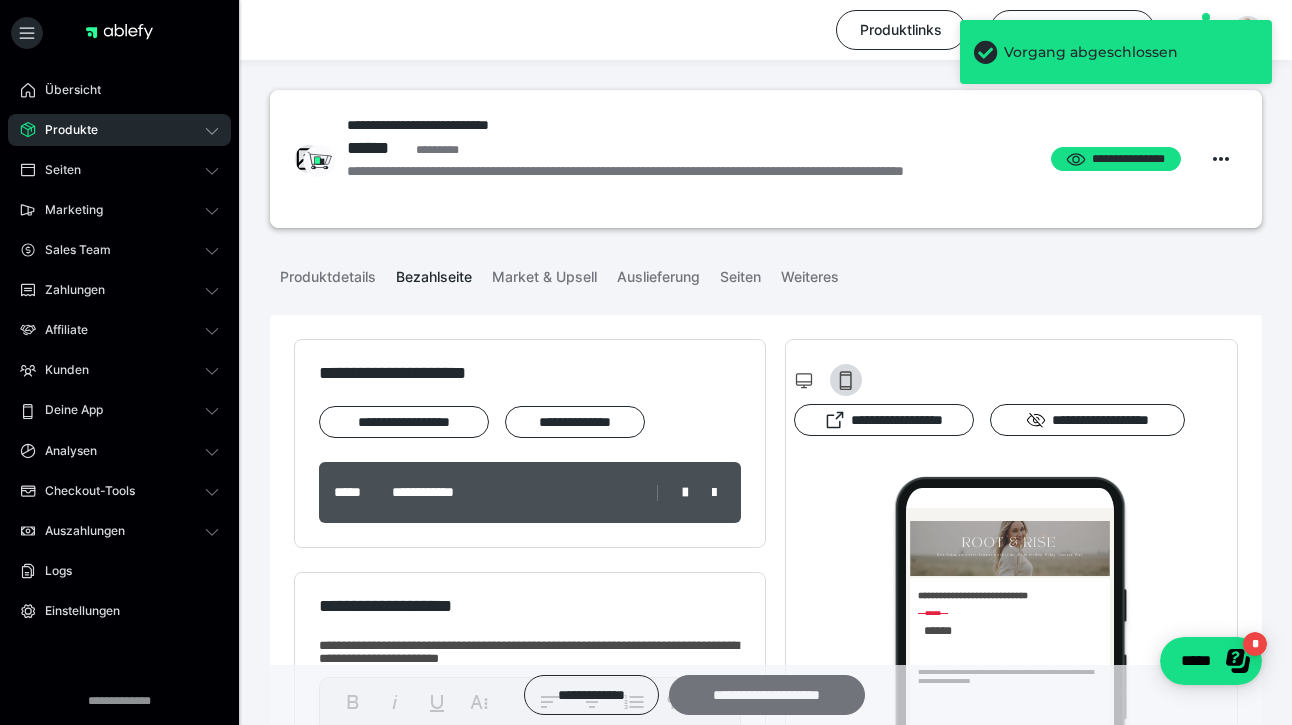 click on "**********" at bounding box center (767, 695) 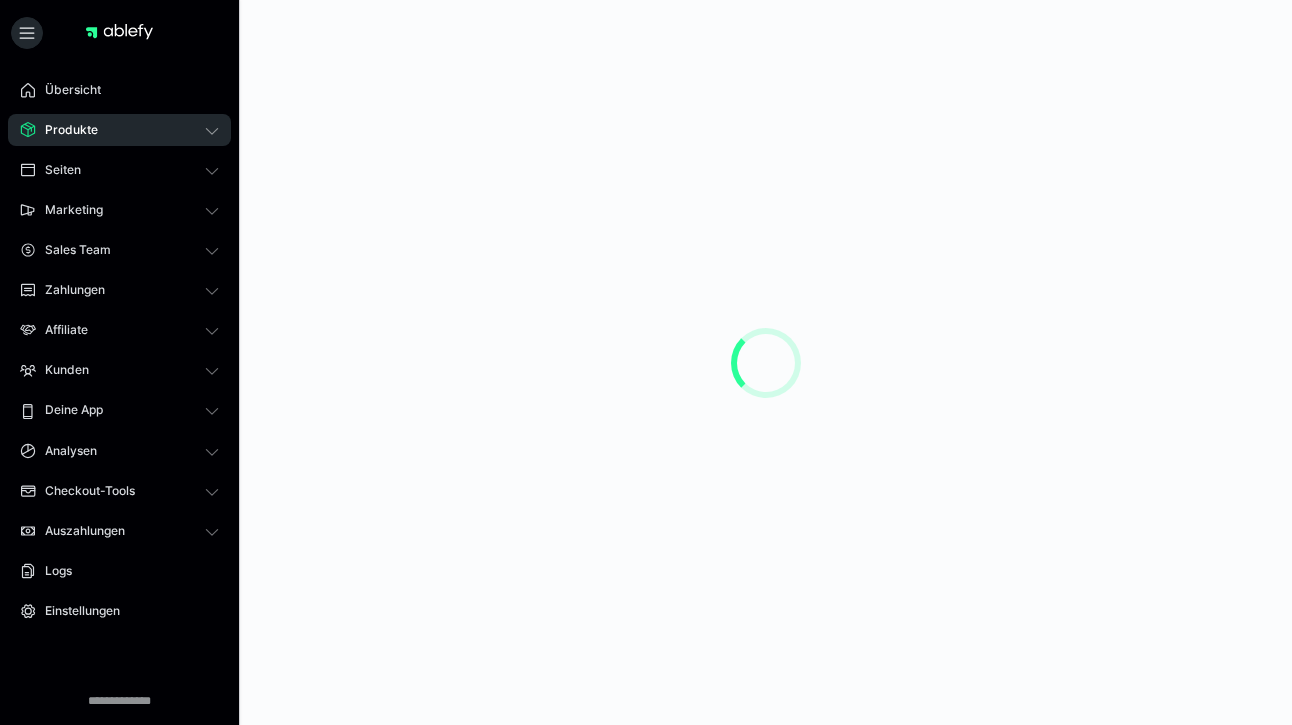 scroll, scrollTop: 0, scrollLeft: 0, axis: both 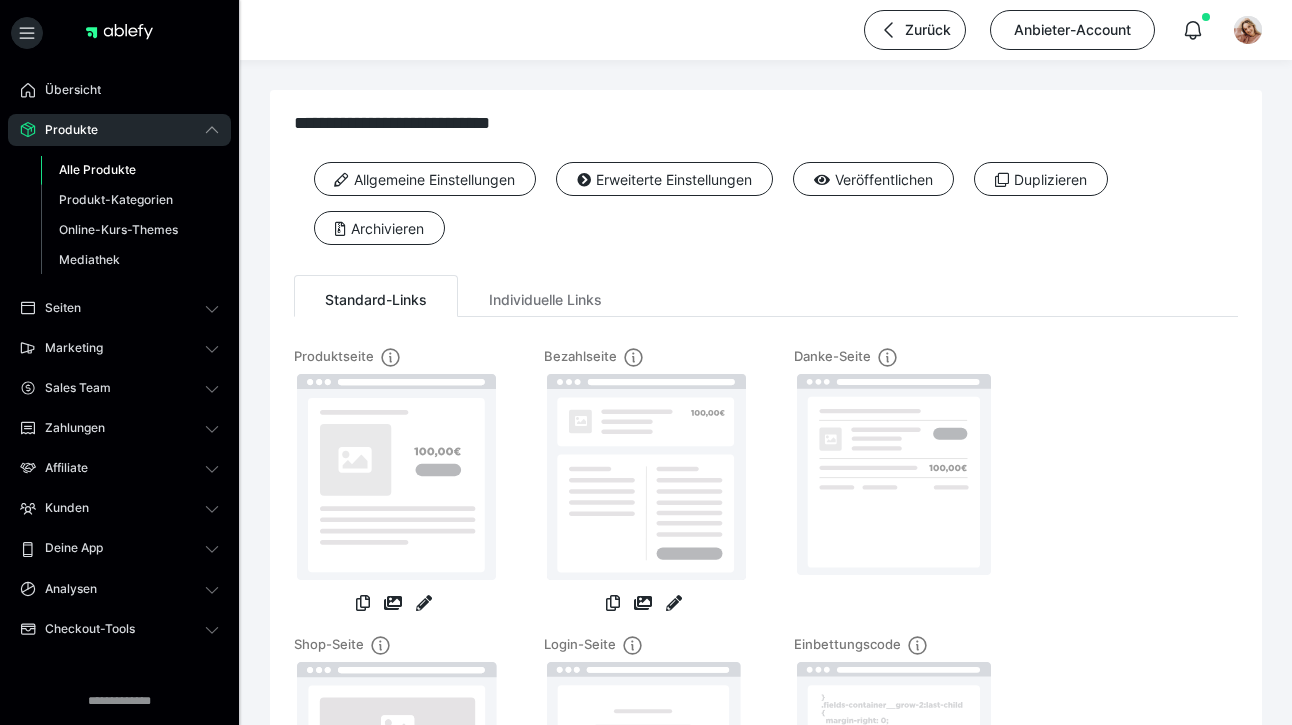 click on "Alle Produkte" at bounding box center [97, 169] 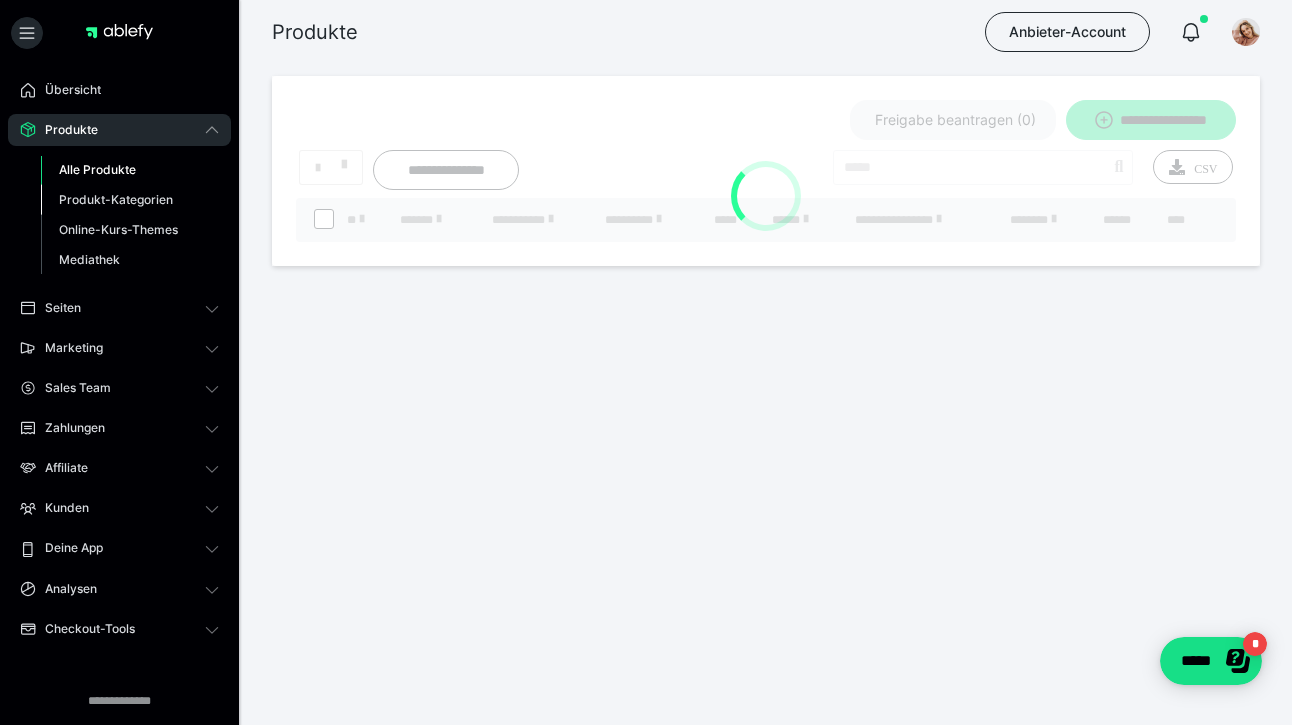 scroll, scrollTop: 0, scrollLeft: 0, axis: both 